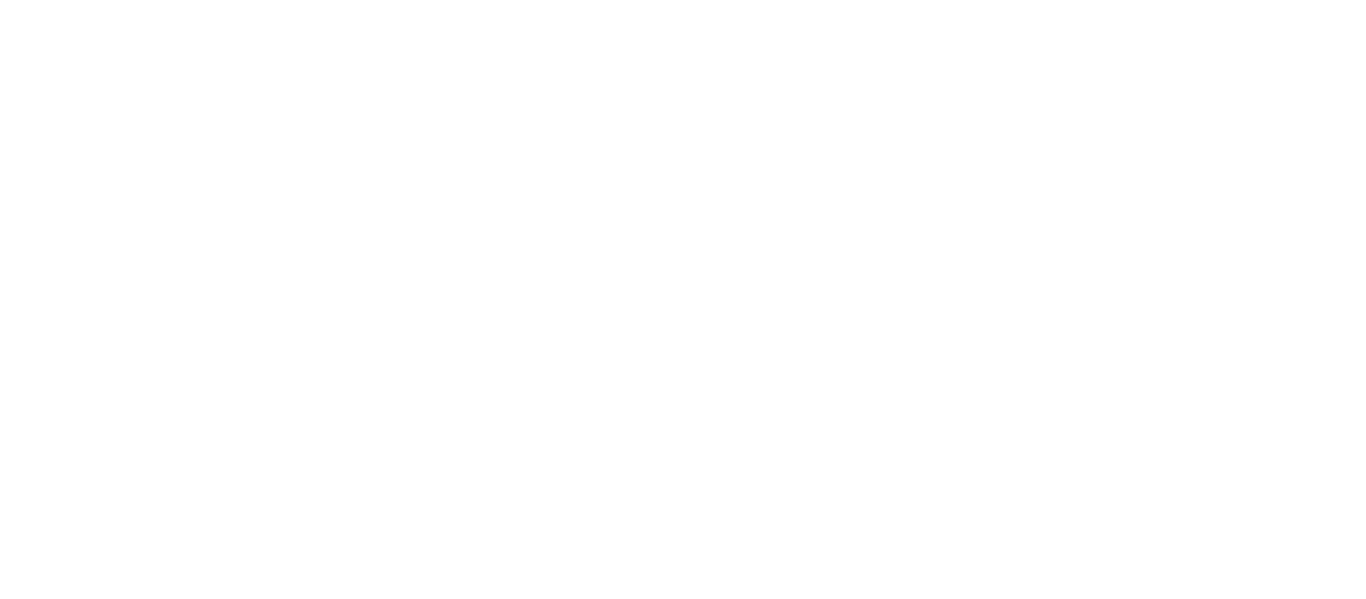 scroll, scrollTop: 0, scrollLeft: 0, axis: both 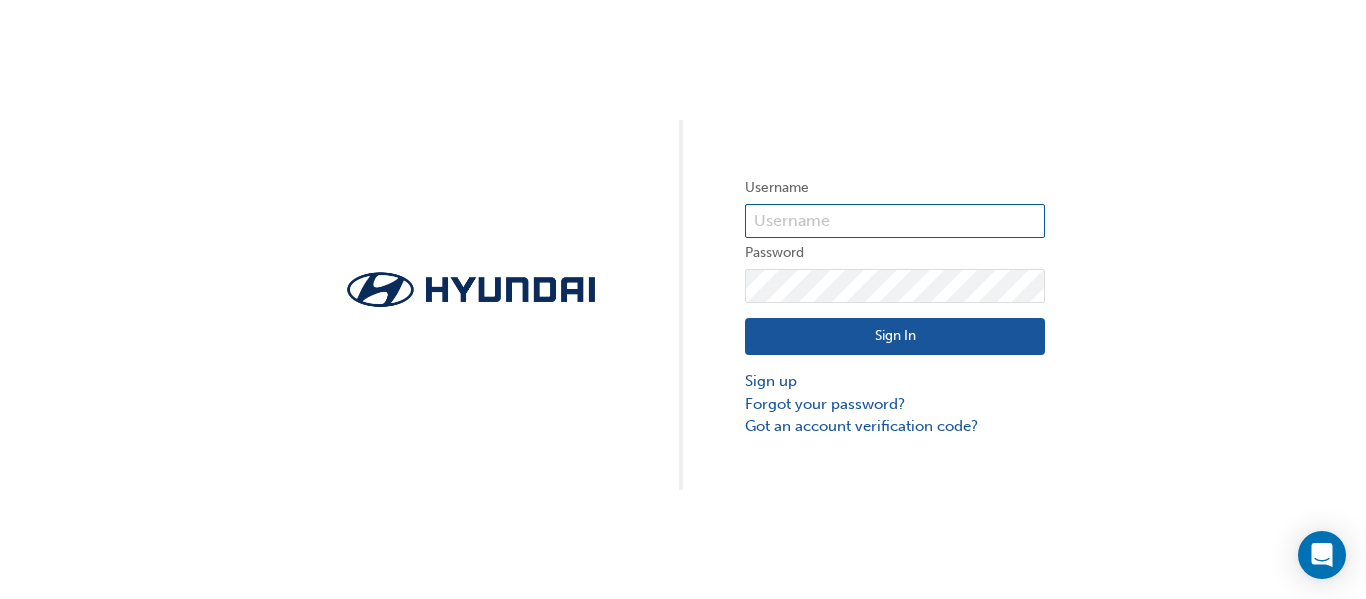 type on "29085" 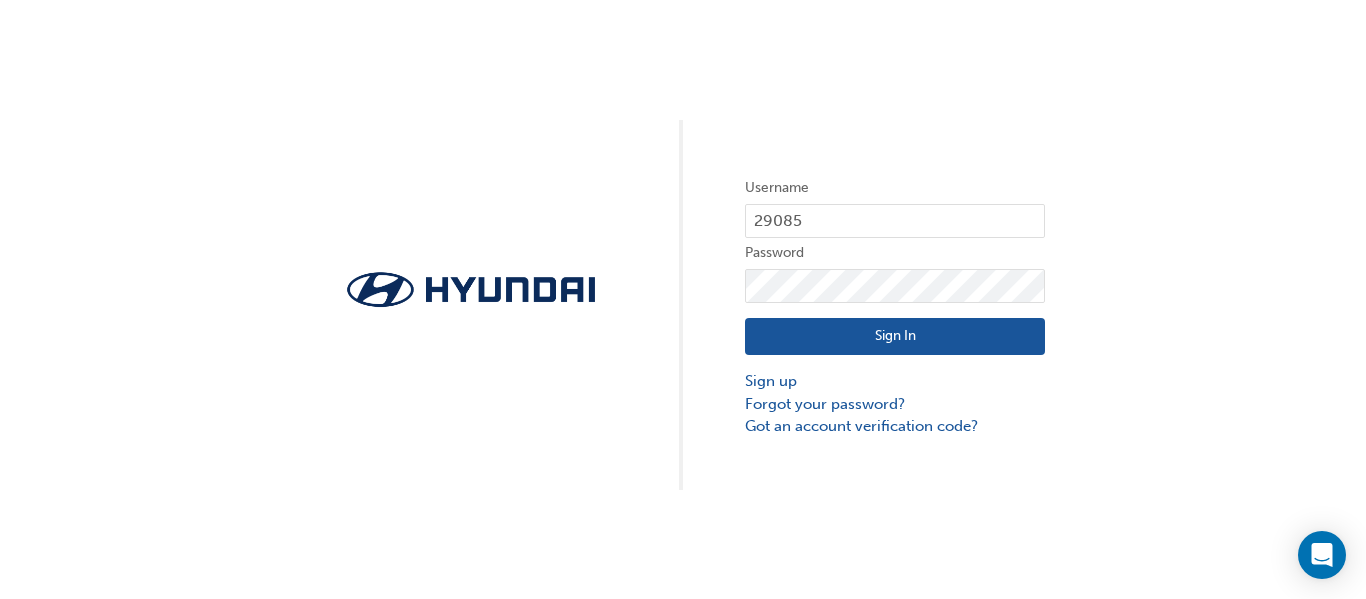 click on "Sign In" at bounding box center [895, 337] 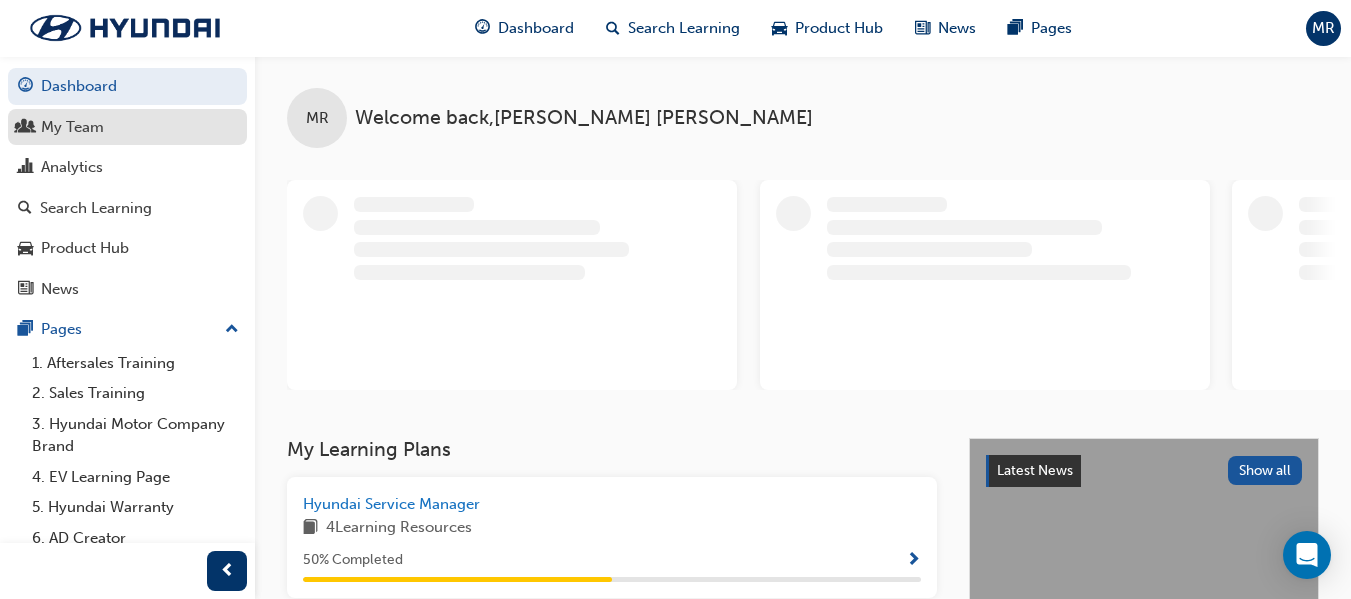 click on "My Team" at bounding box center [72, 127] 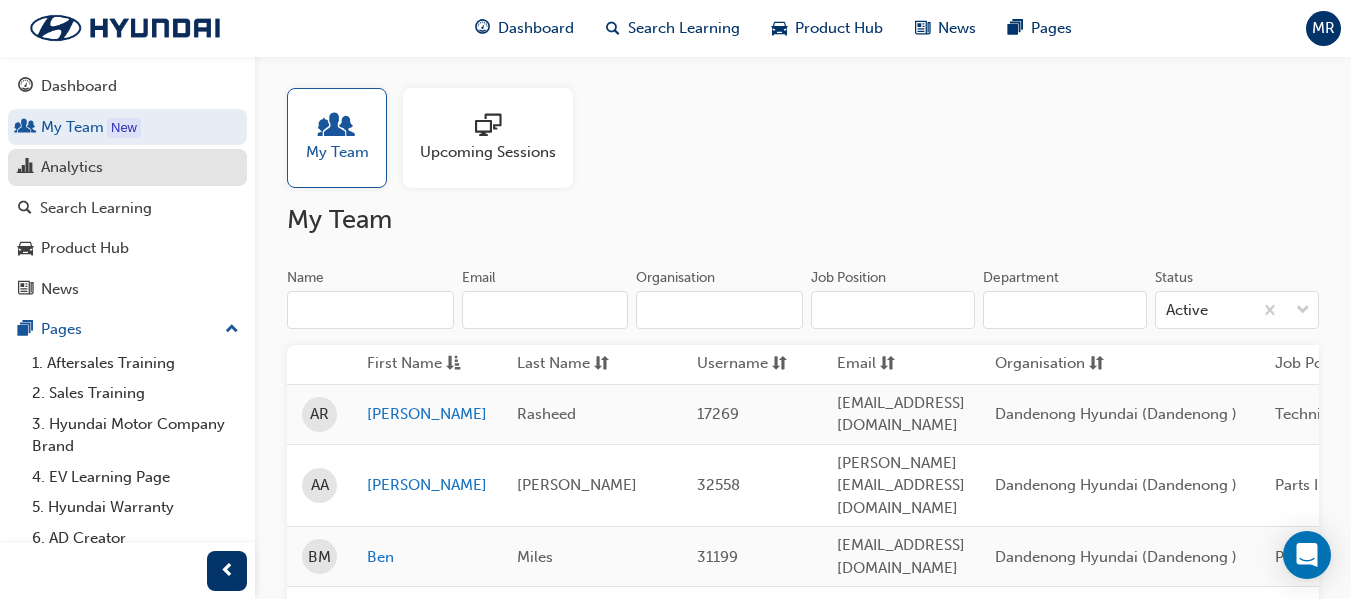 click on "Analytics" at bounding box center (72, 167) 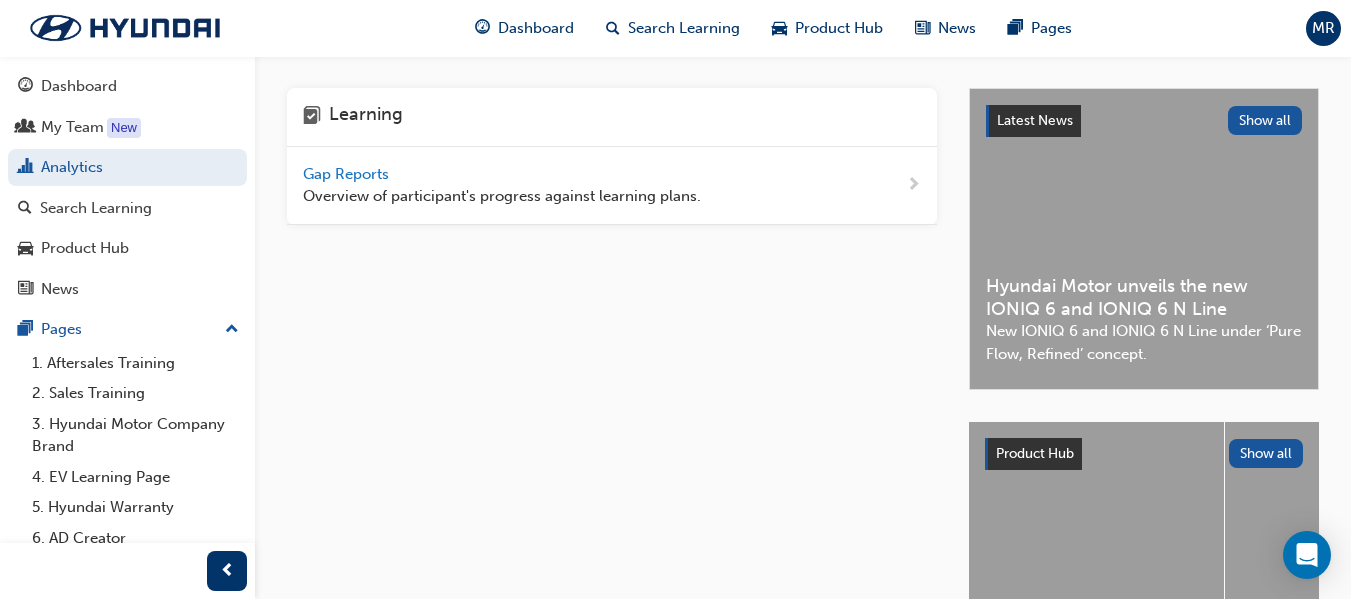 click on "Gap Reports" at bounding box center [348, 174] 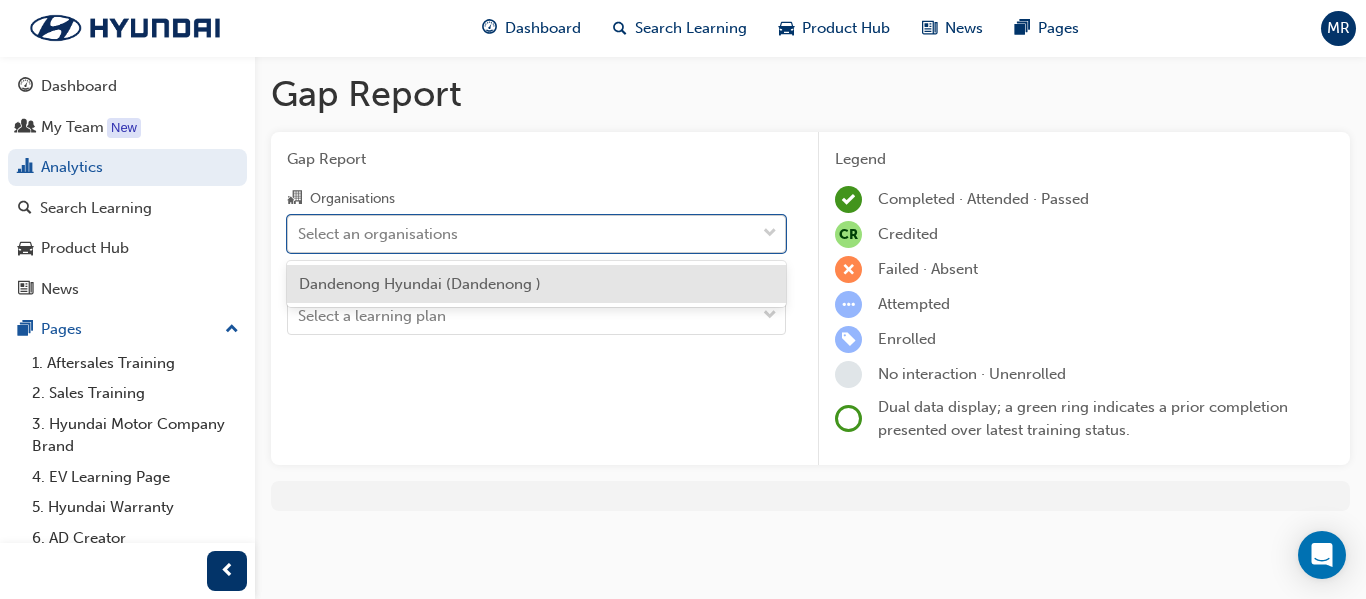 click on "Select an organisations" at bounding box center (521, 233) 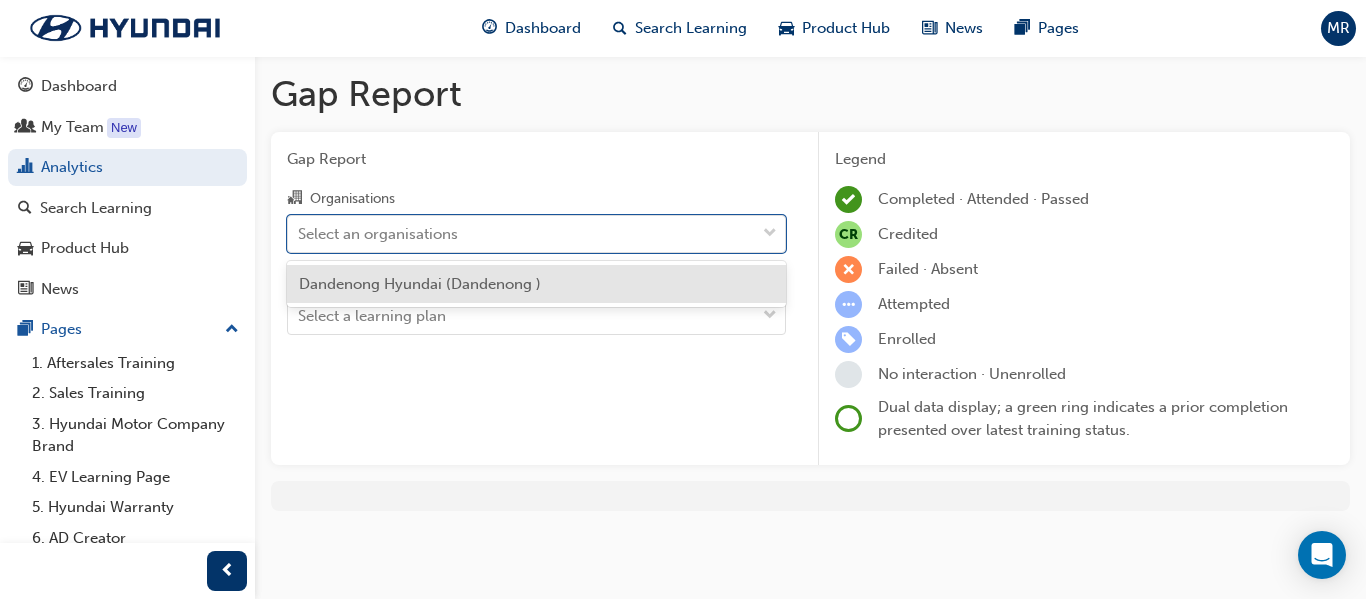 click on "Dandenong Hyundai (Dandenong )" at bounding box center [536, 284] 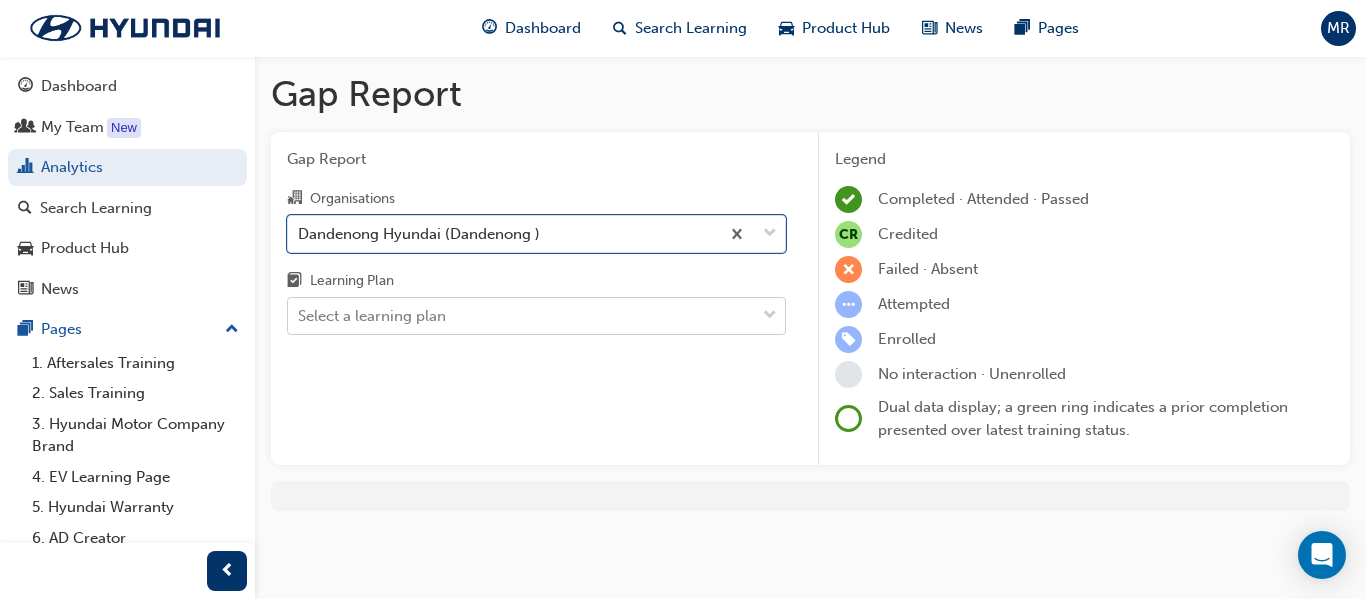 click on "Select a learning plan" at bounding box center (521, 316) 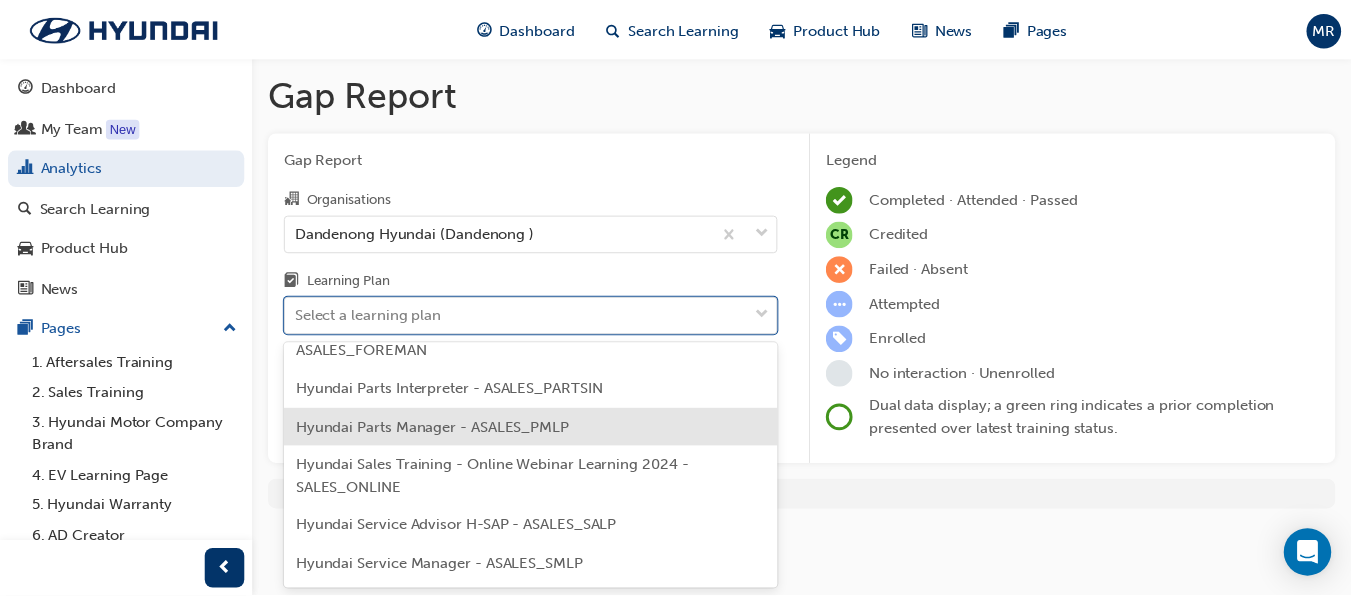 scroll, scrollTop: 600, scrollLeft: 0, axis: vertical 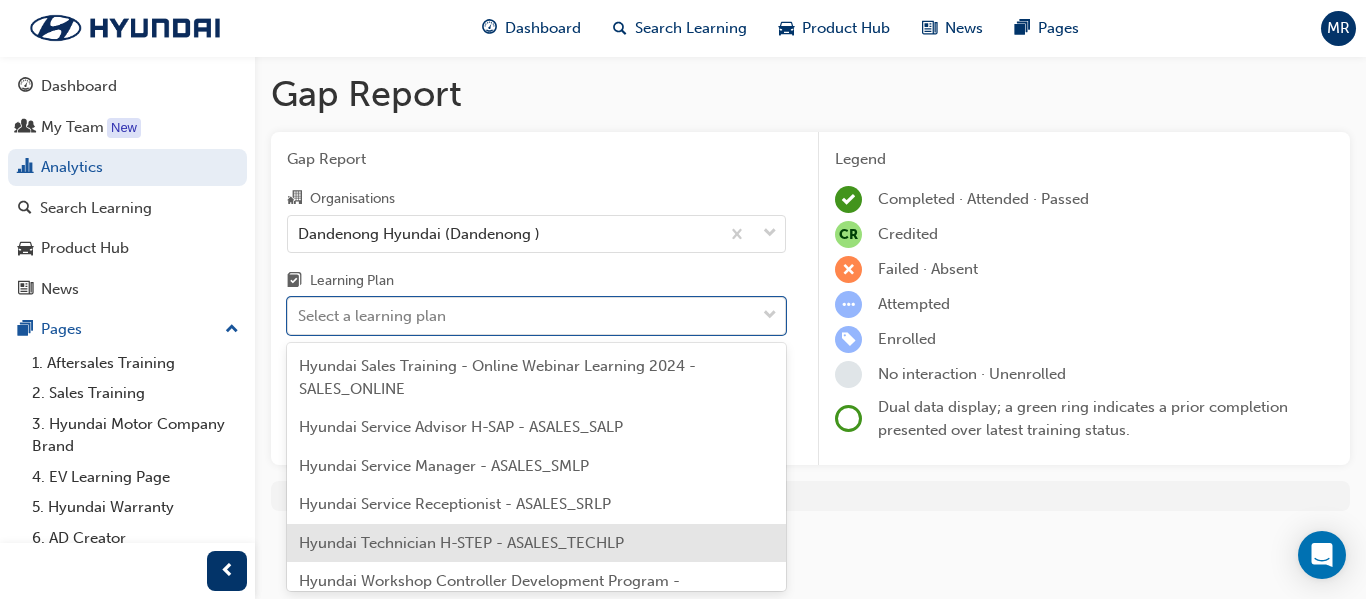 click on "Hyundai Technician H-STEP - ASALES_TECHLP" at bounding box center (461, 543) 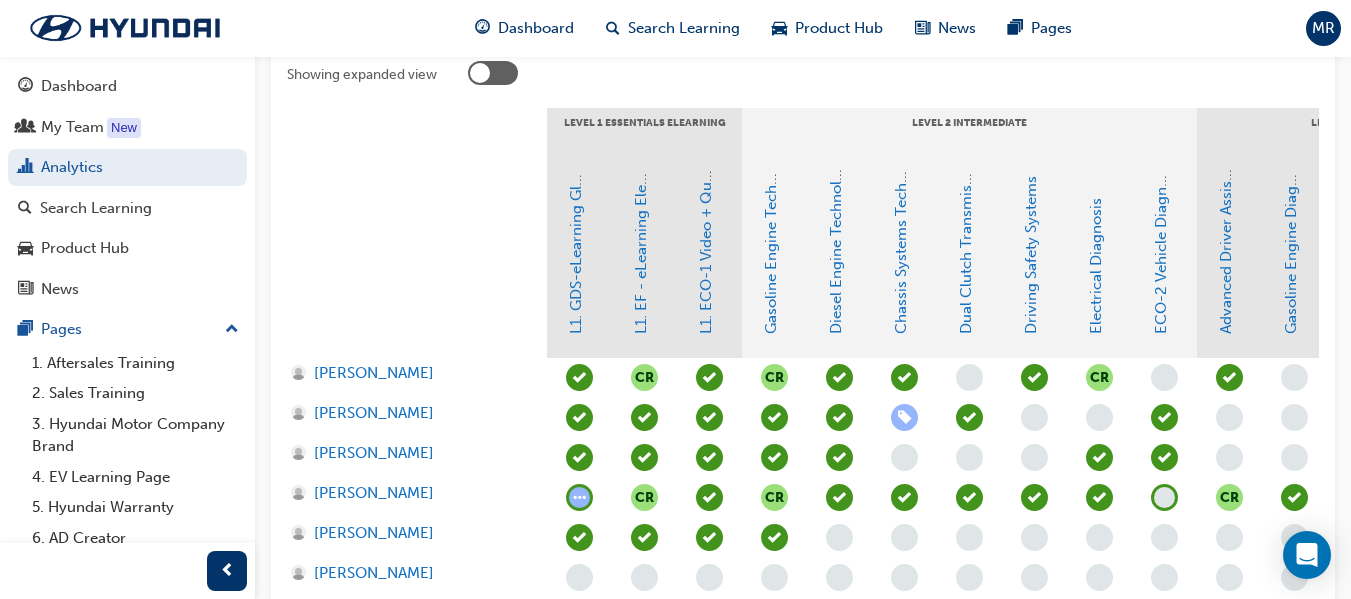 scroll, scrollTop: 500, scrollLeft: 0, axis: vertical 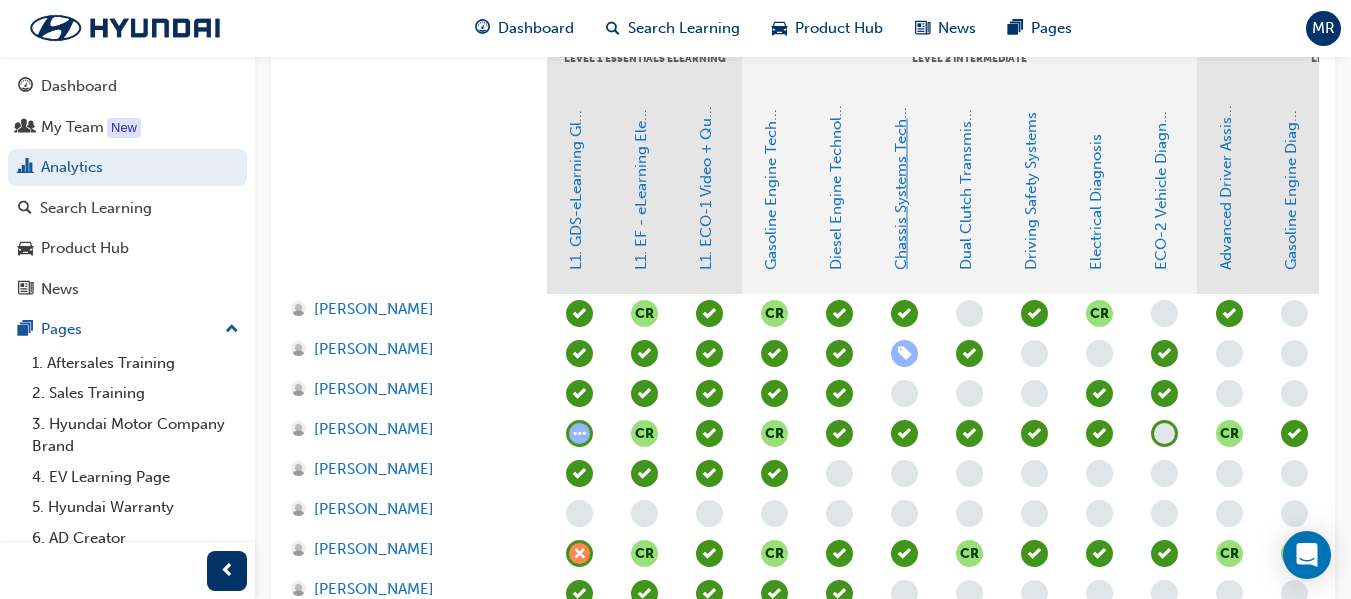 click on "Chassis Systems Technology" at bounding box center (901, 170) 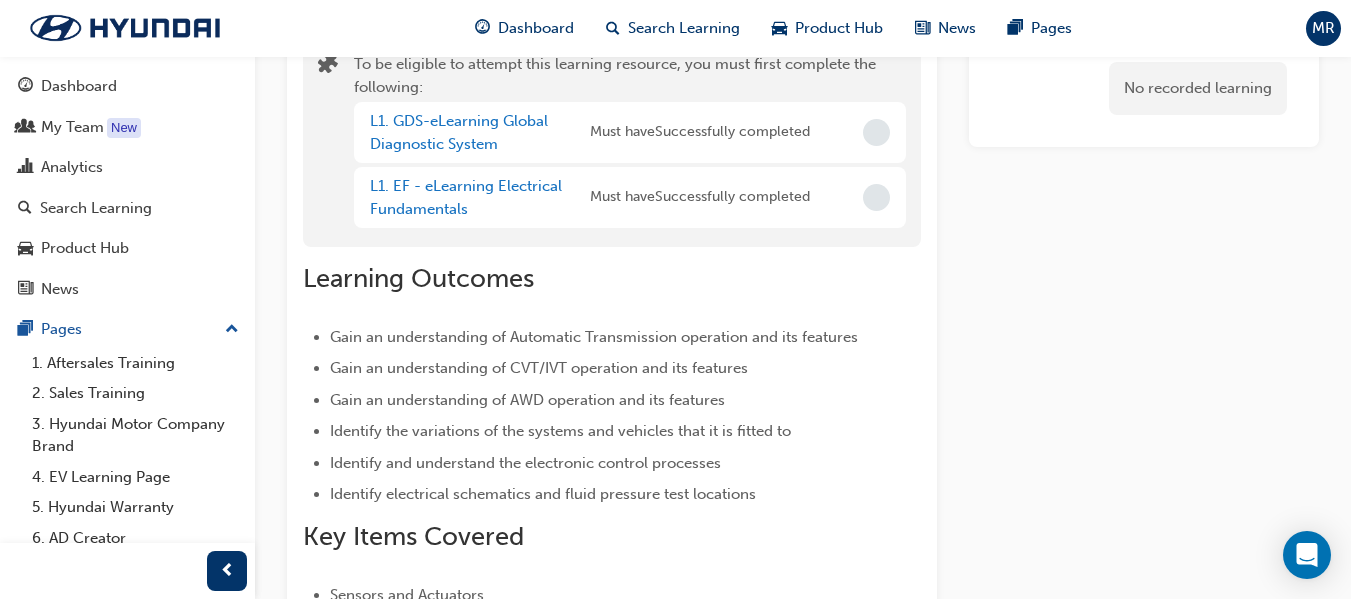 scroll, scrollTop: 0, scrollLeft: 0, axis: both 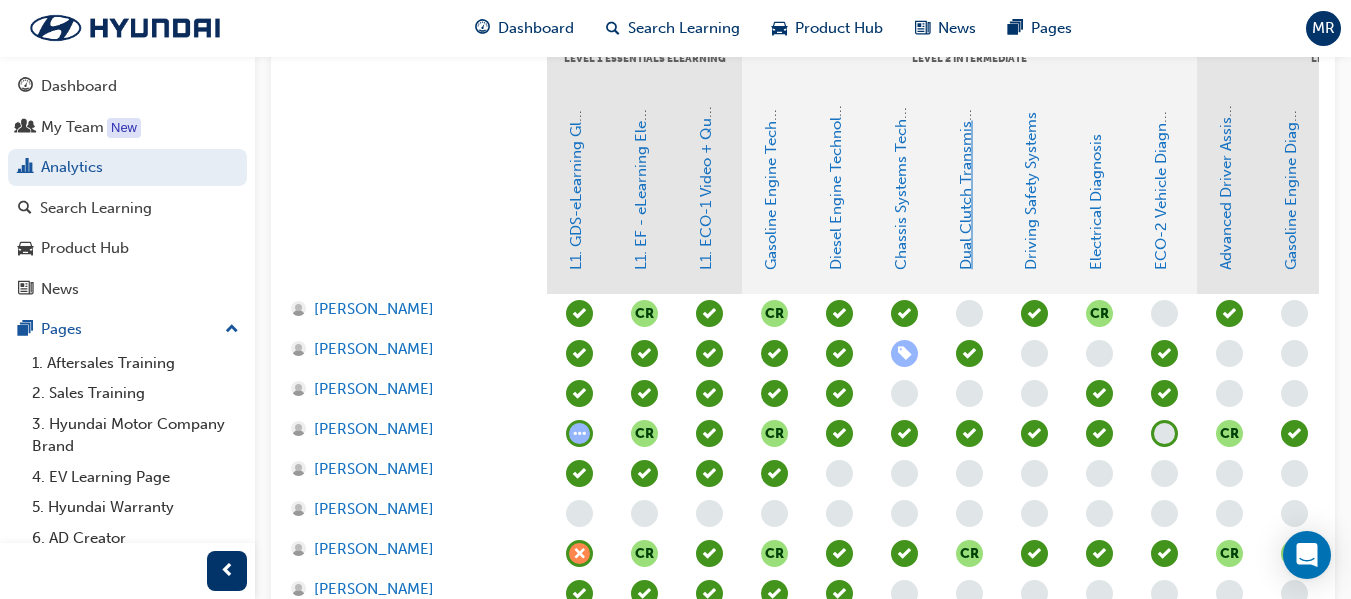 click on "Dual Clutch Transmissions" at bounding box center [966, 177] 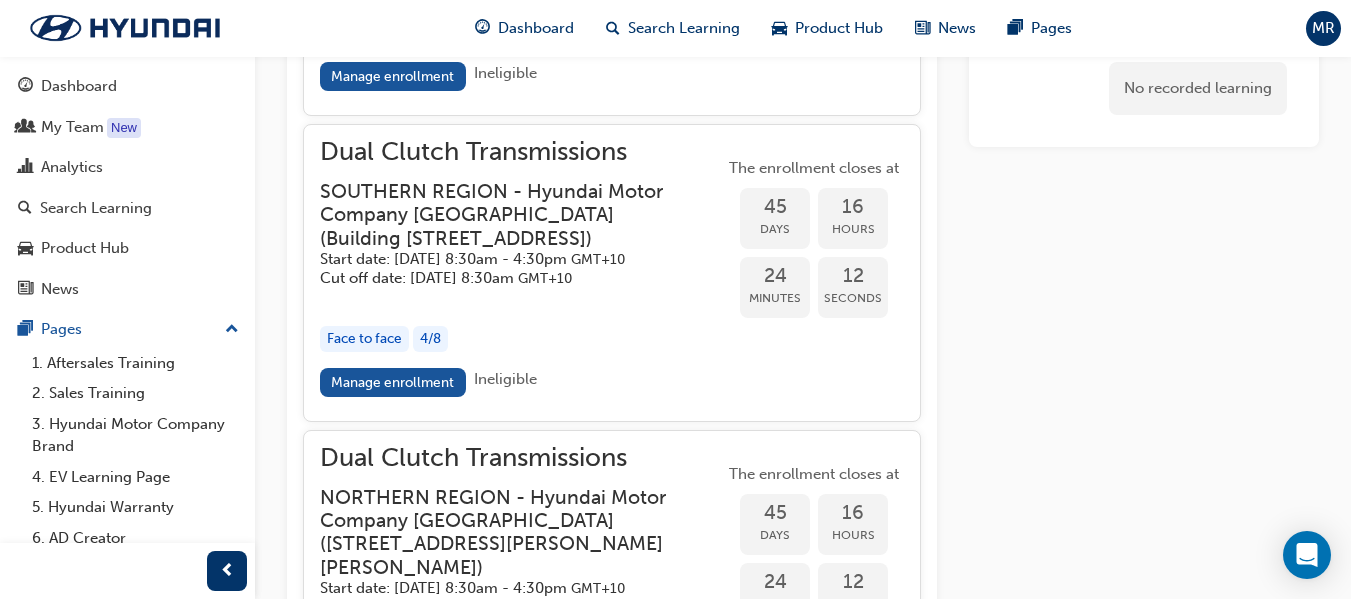 scroll, scrollTop: 2693, scrollLeft: 0, axis: vertical 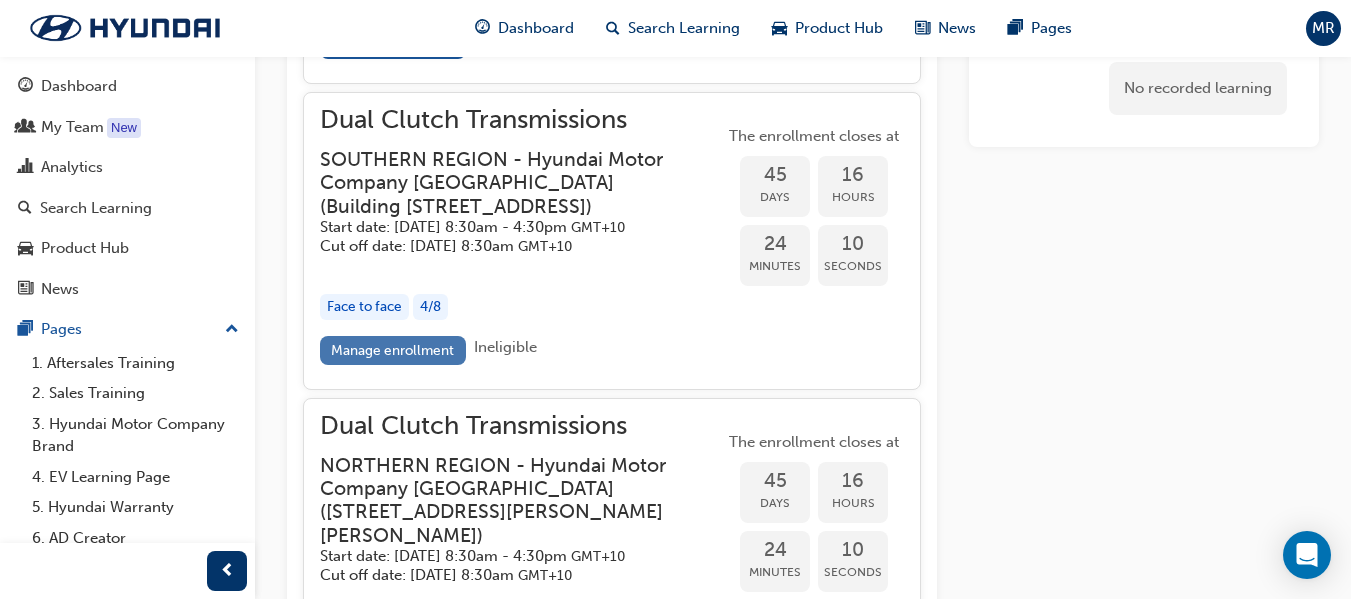 click on "Manage enrollment" at bounding box center [393, 350] 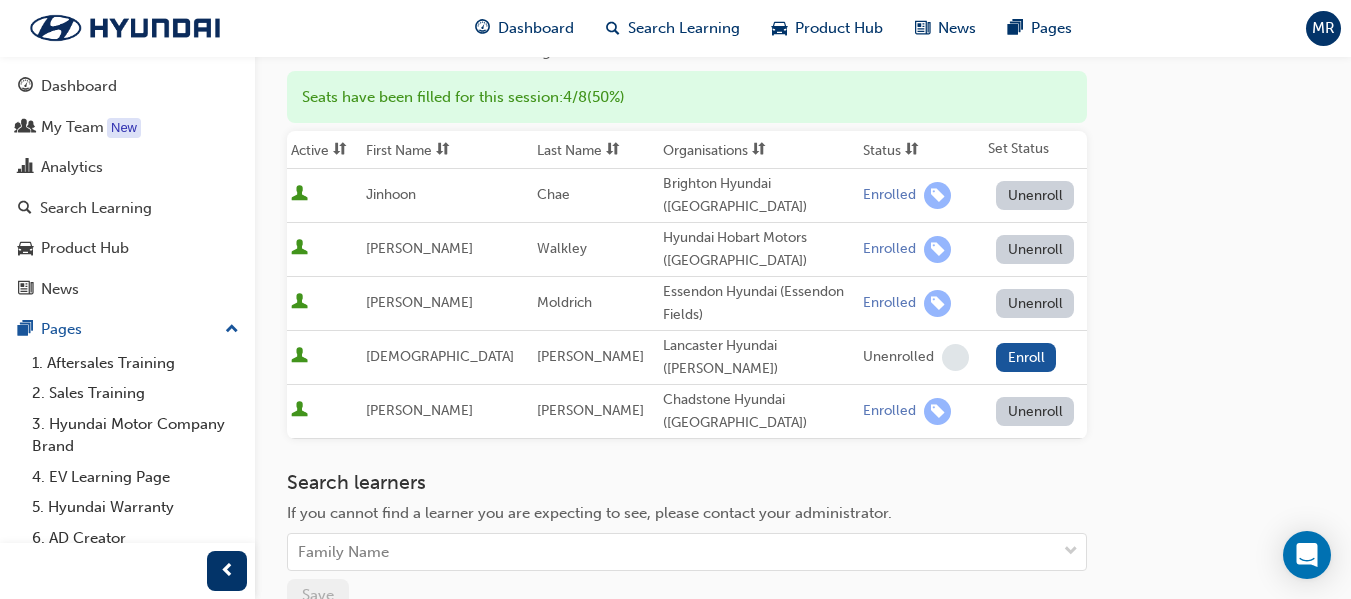 scroll, scrollTop: 300, scrollLeft: 0, axis: vertical 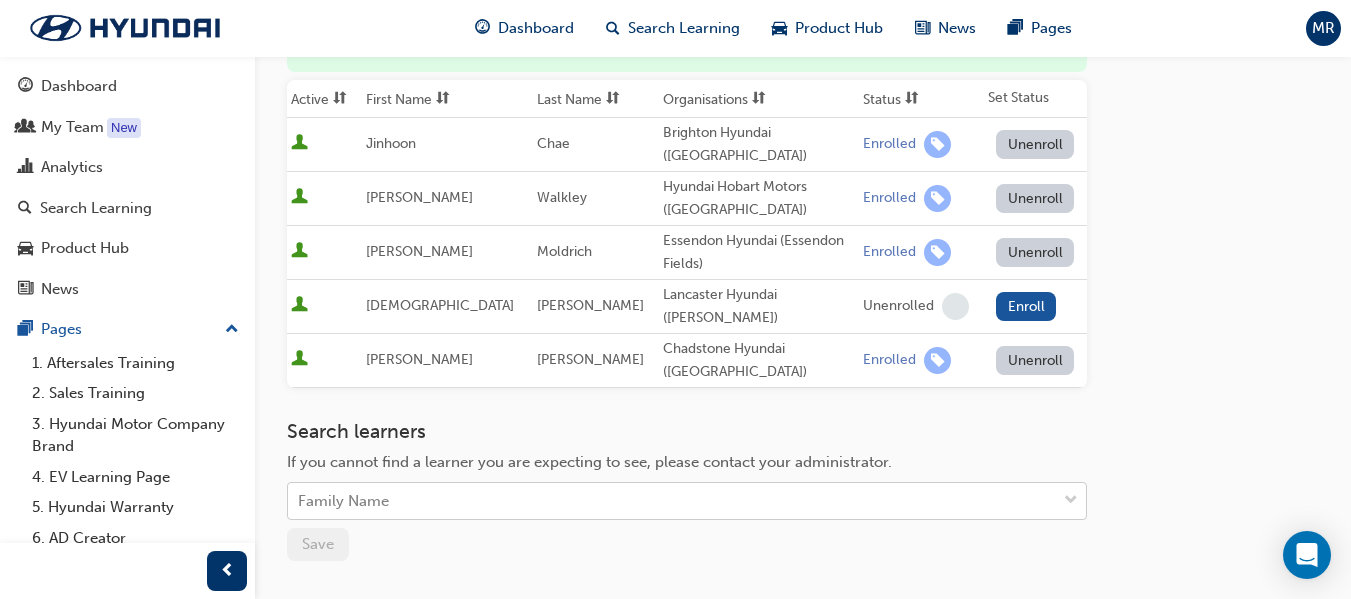 click on "Family Name" at bounding box center [343, 501] 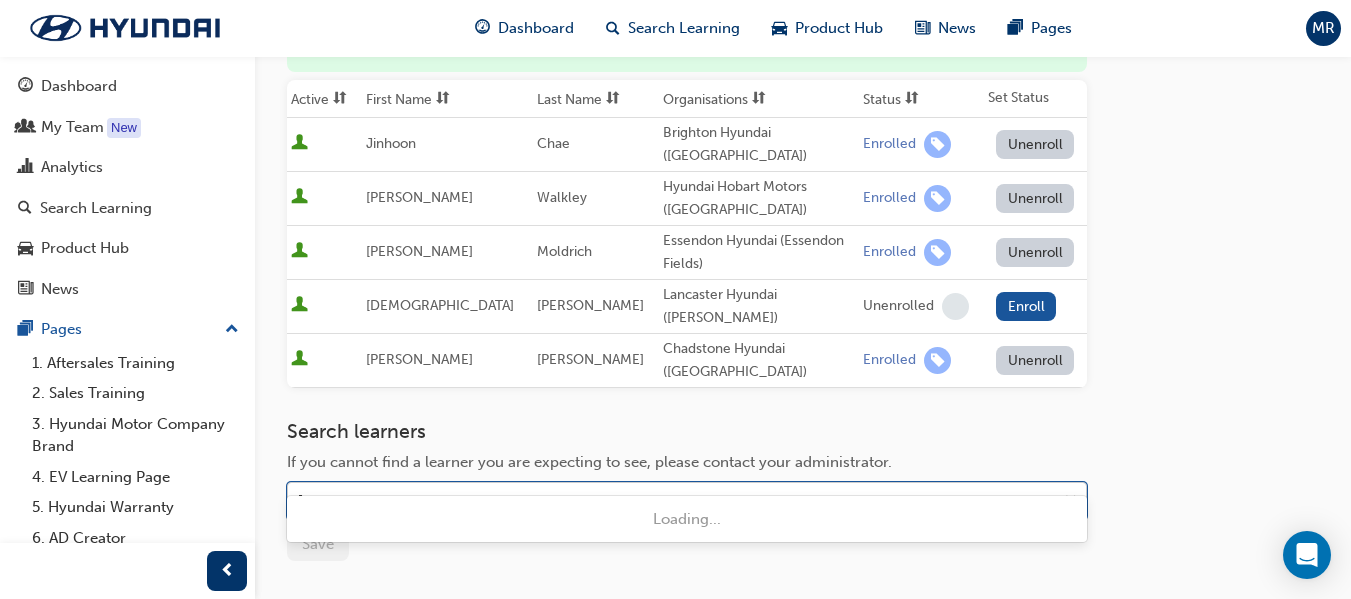 type on "[PERSON_NAME]" 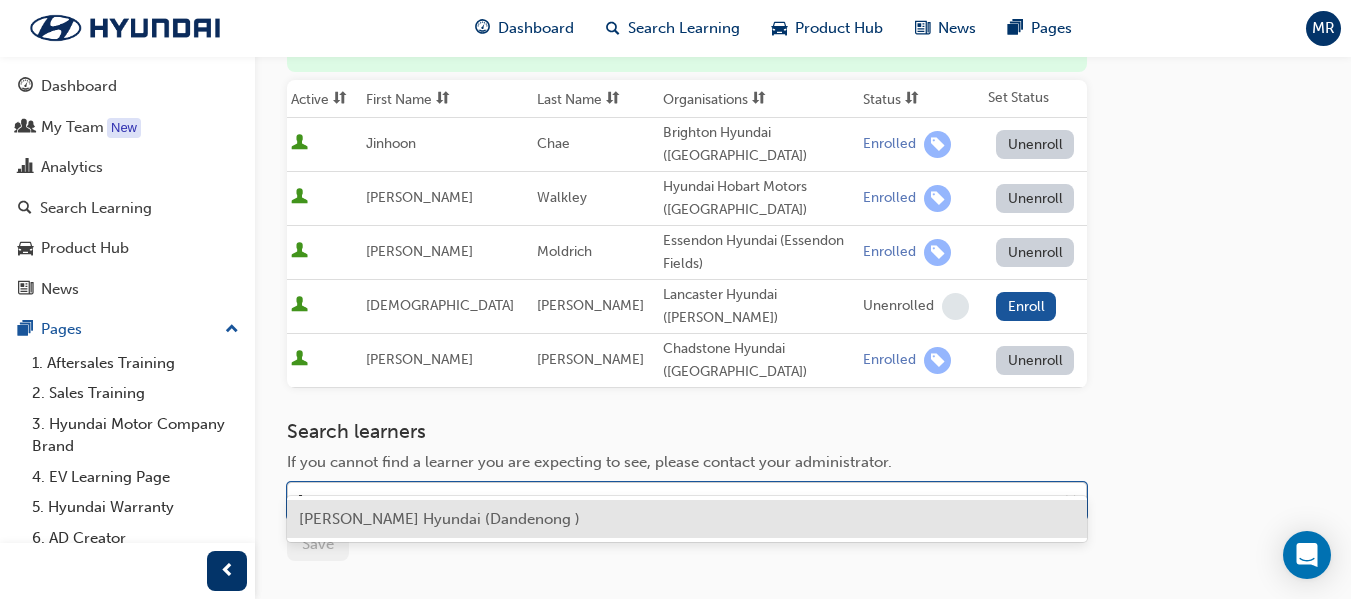 click on "[PERSON_NAME] Hyundai (Dandenong )" at bounding box center [439, 519] 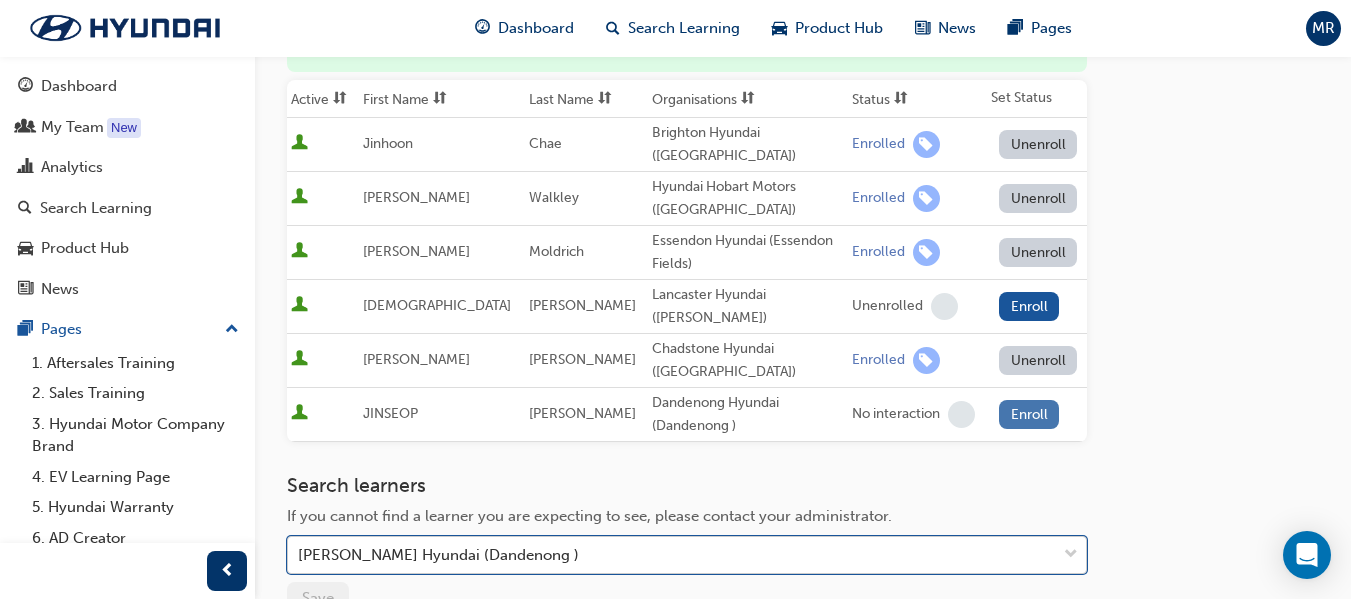 click on "Enroll" at bounding box center (1029, 414) 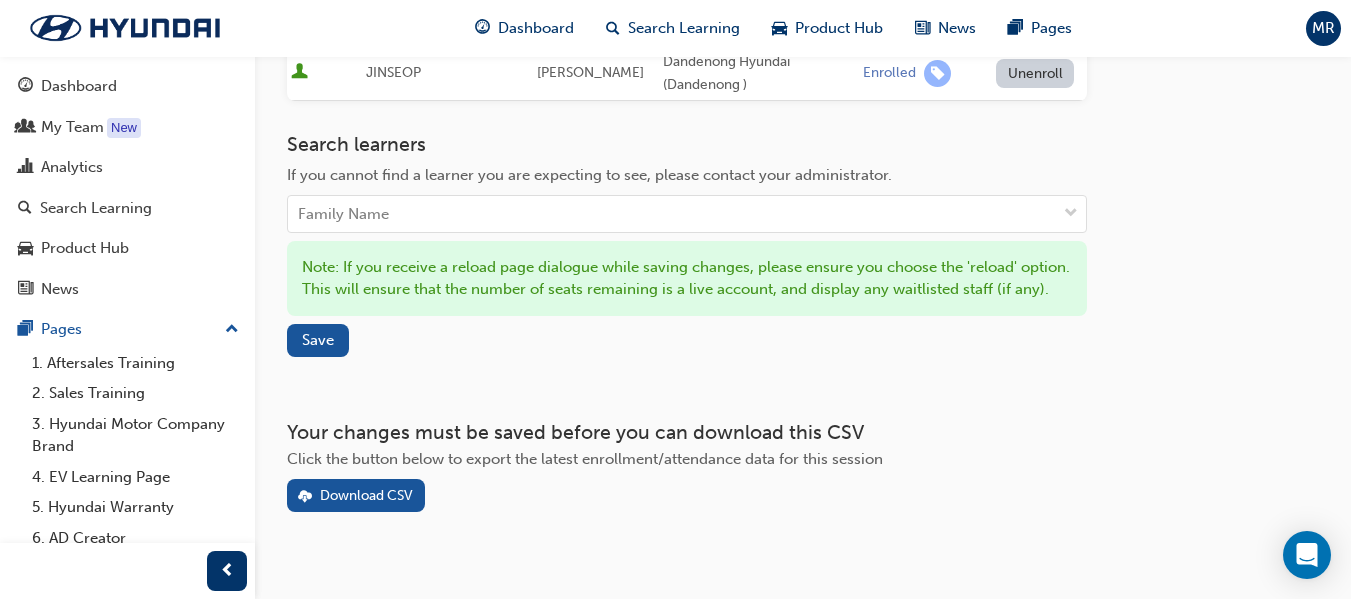 scroll, scrollTop: 658, scrollLeft: 0, axis: vertical 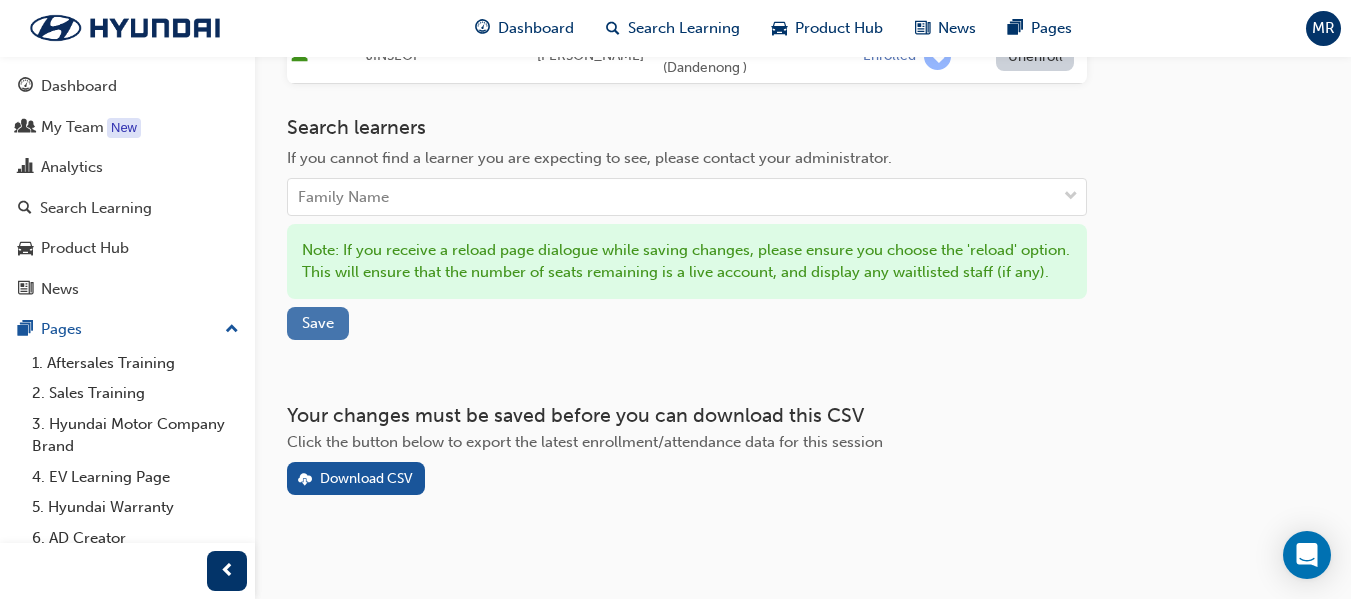 click on "Save" at bounding box center (318, 323) 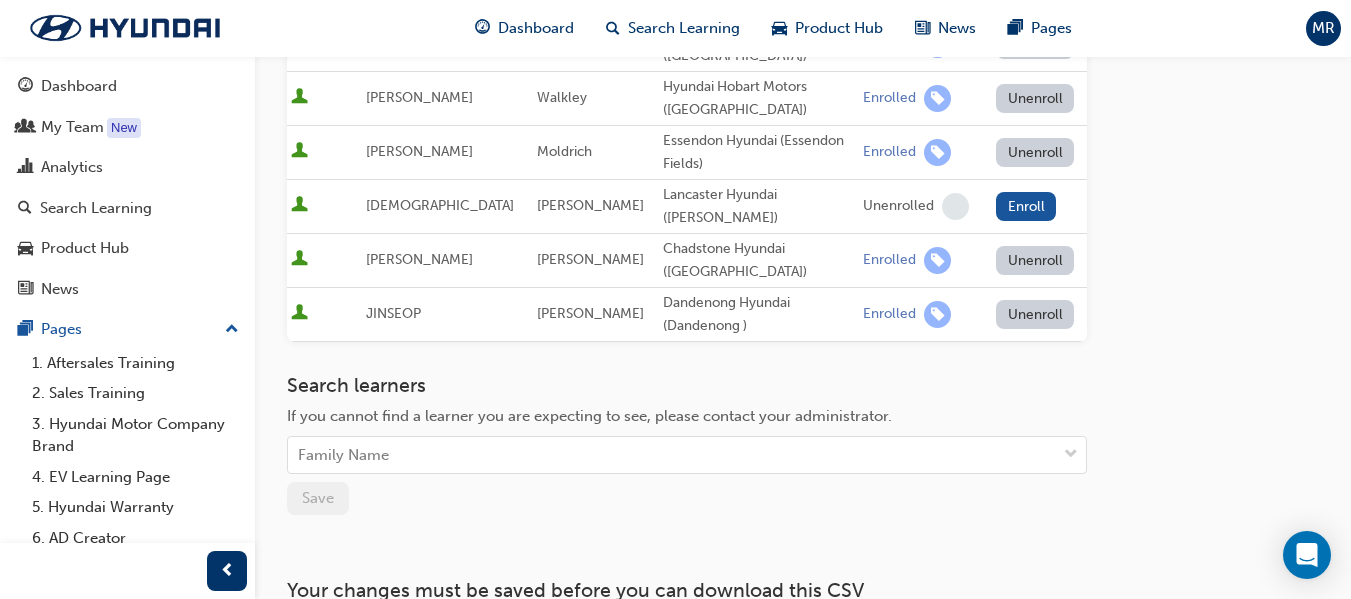 scroll, scrollTop: 0, scrollLeft: 0, axis: both 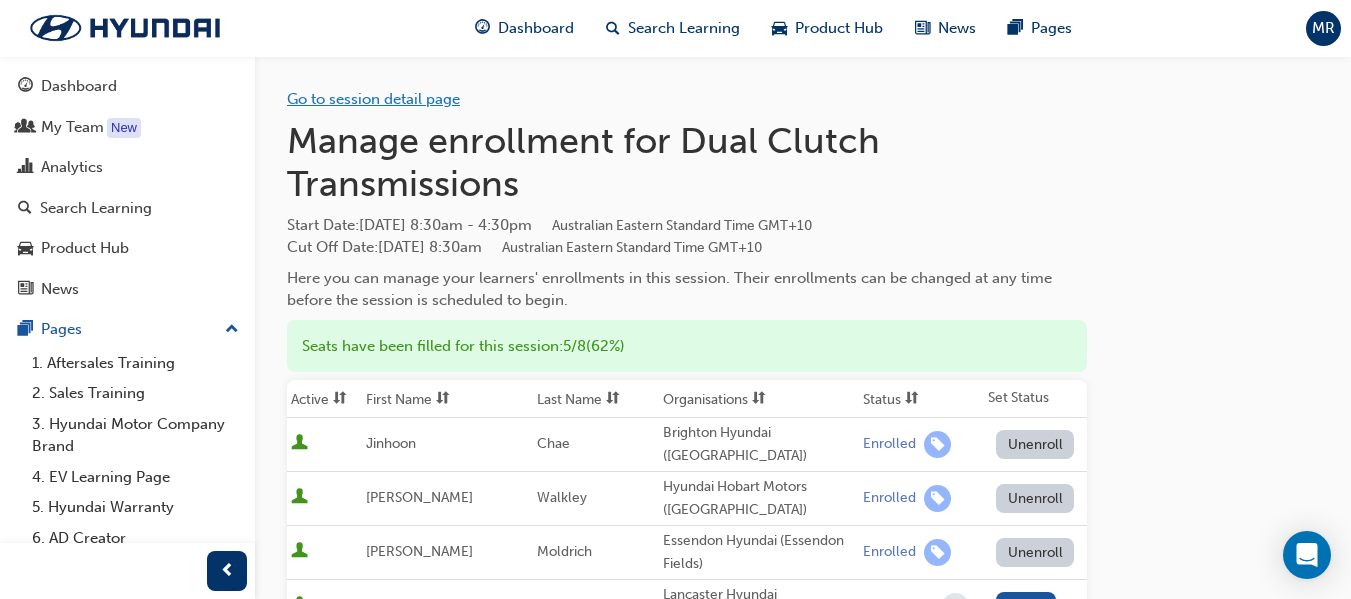 click on "Go to session detail page" at bounding box center (373, 99) 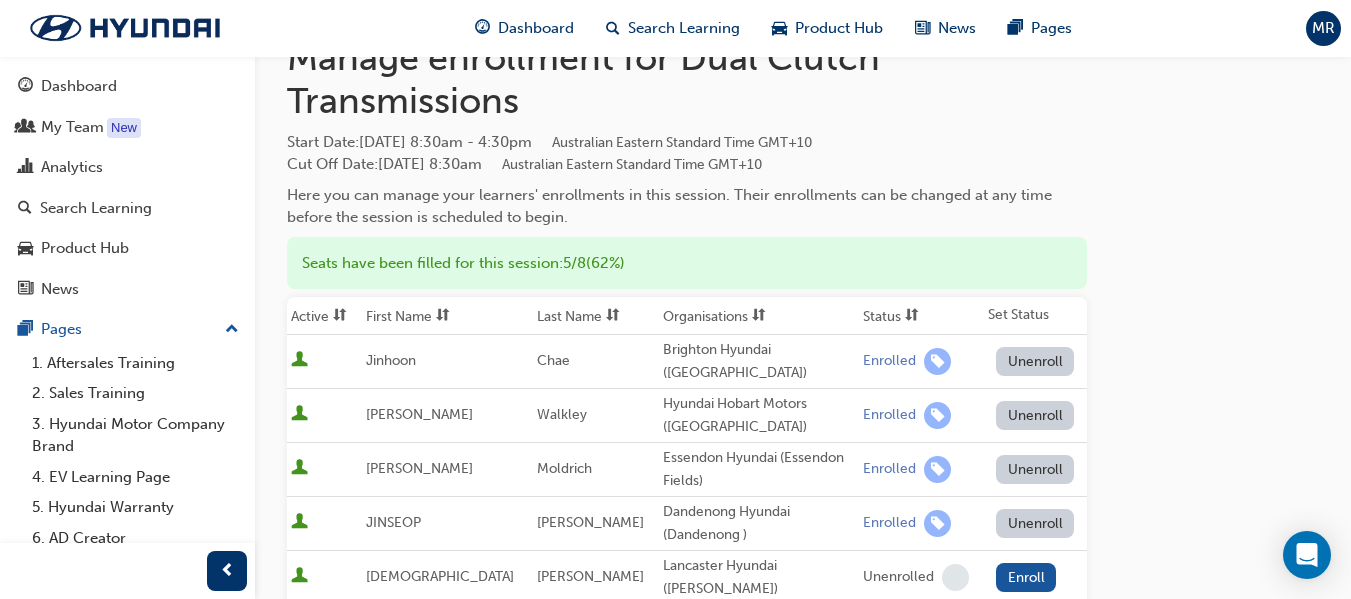 scroll, scrollTop: 200, scrollLeft: 0, axis: vertical 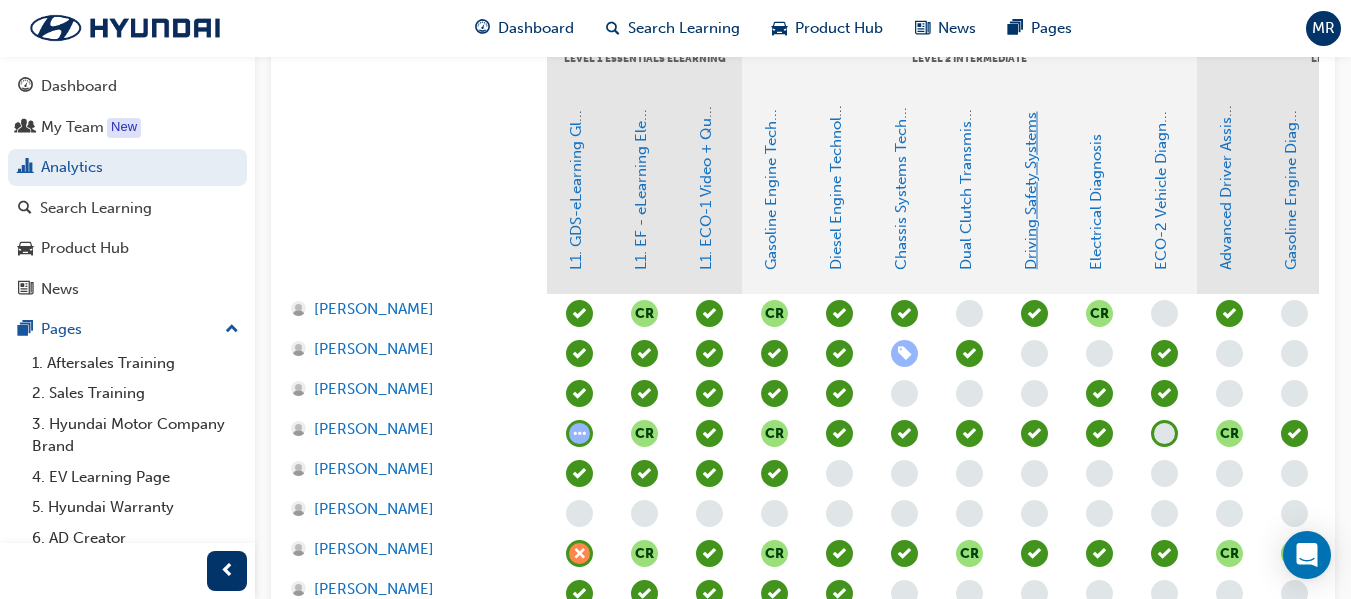 click on "Driving Safety Systems" at bounding box center (1031, 191) 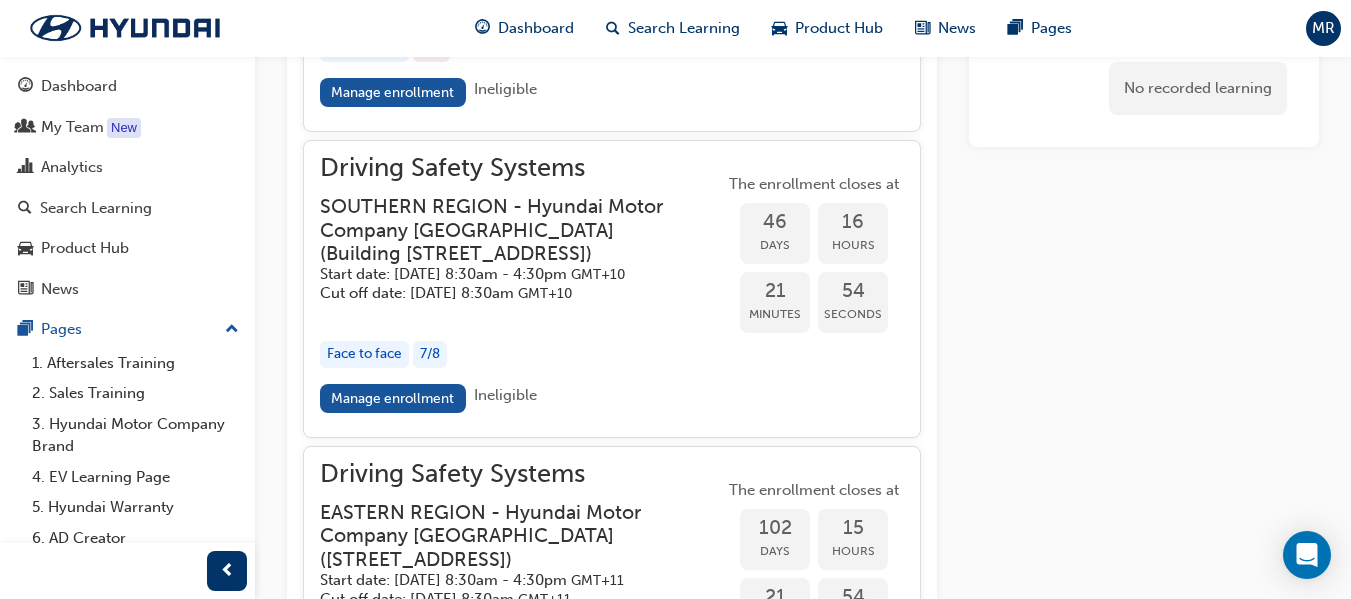 scroll, scrollTop: 2424, scrollLeft: 0, axis: vertical 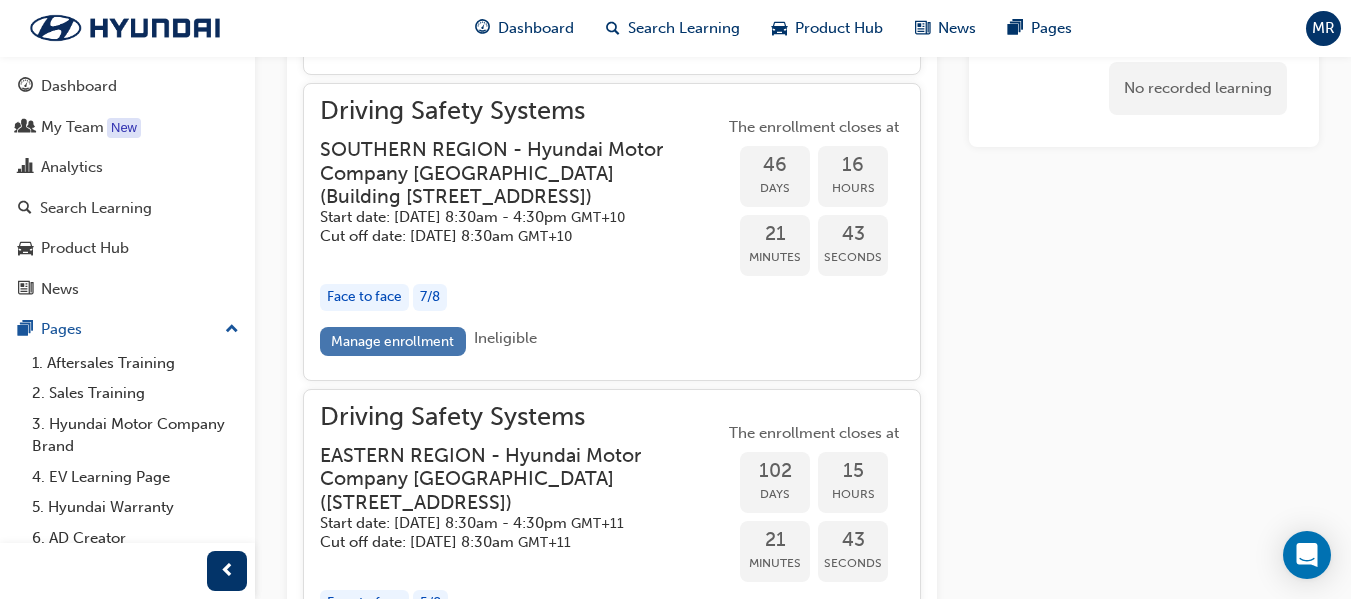 click on "Manage enrollment" at bounding box center [393, 341] 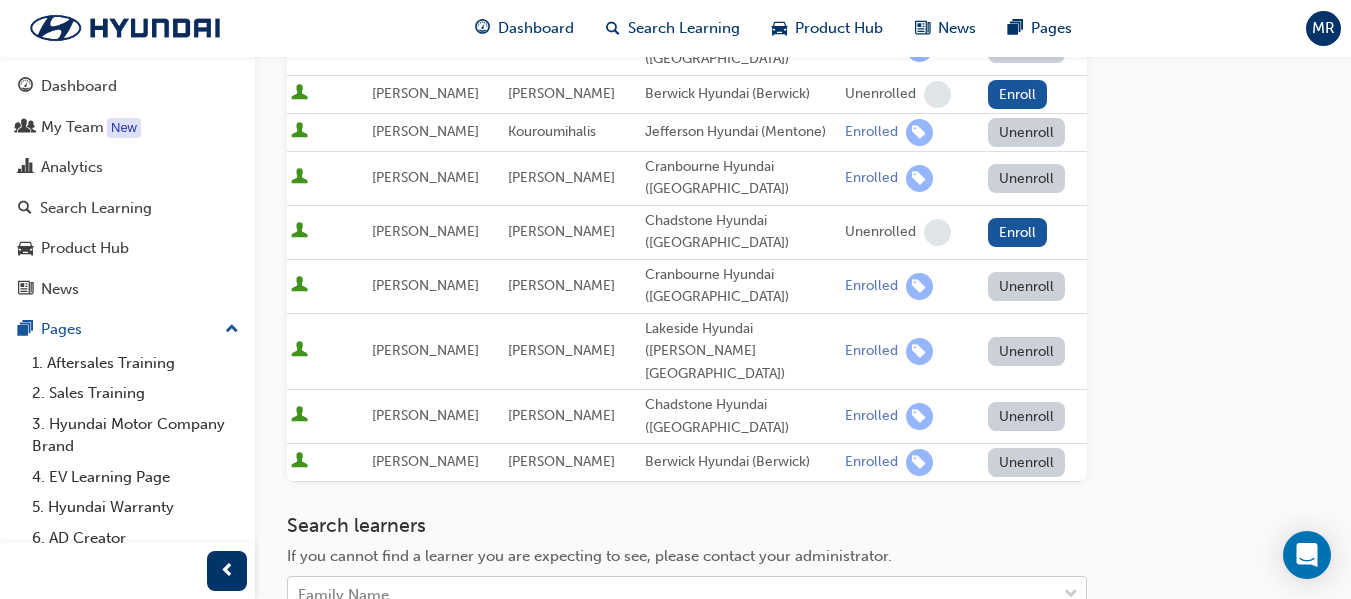scroll, scrollTop: 500, scrollLeft: 0, axis: vertical 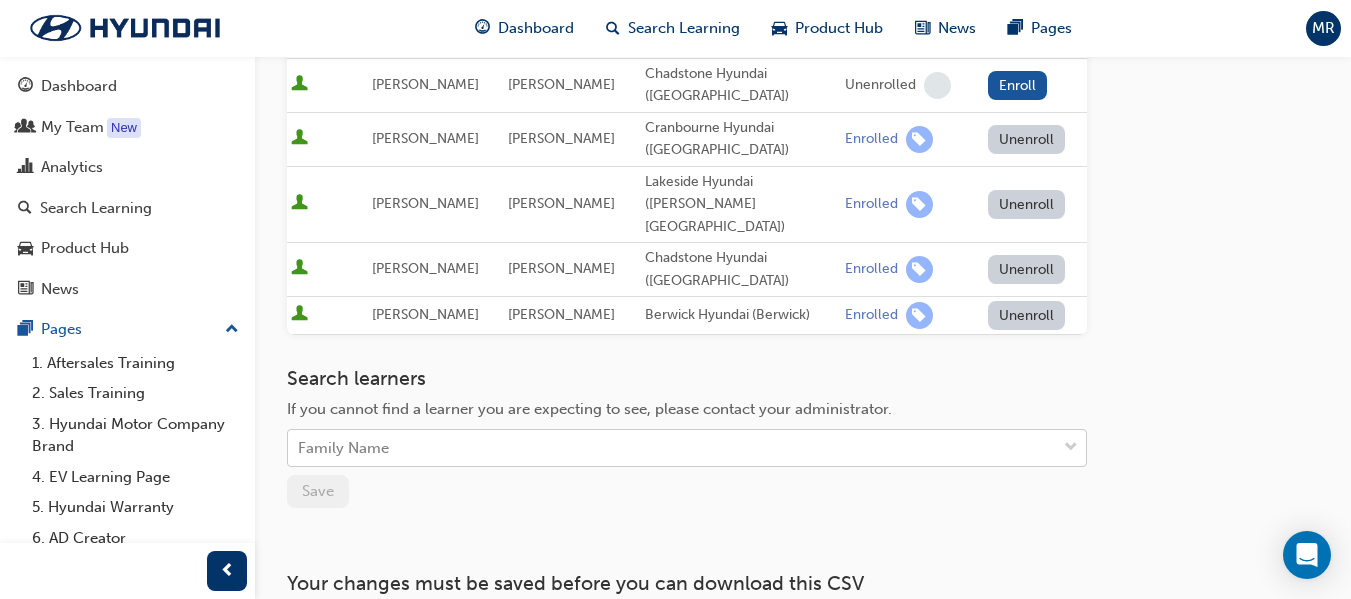 click on "Family Name" at bounding box center (343, 448) 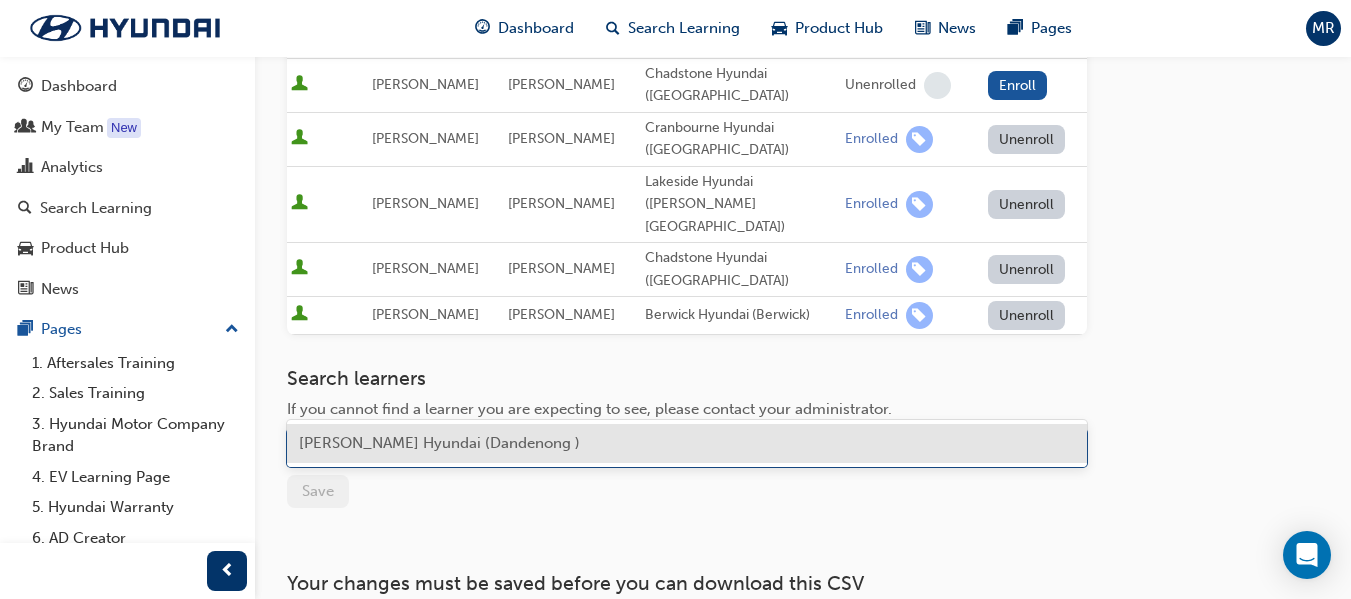click on "[PERSON_NAME] Hyundai (Dandenong )" at bounding box center (439, 443) 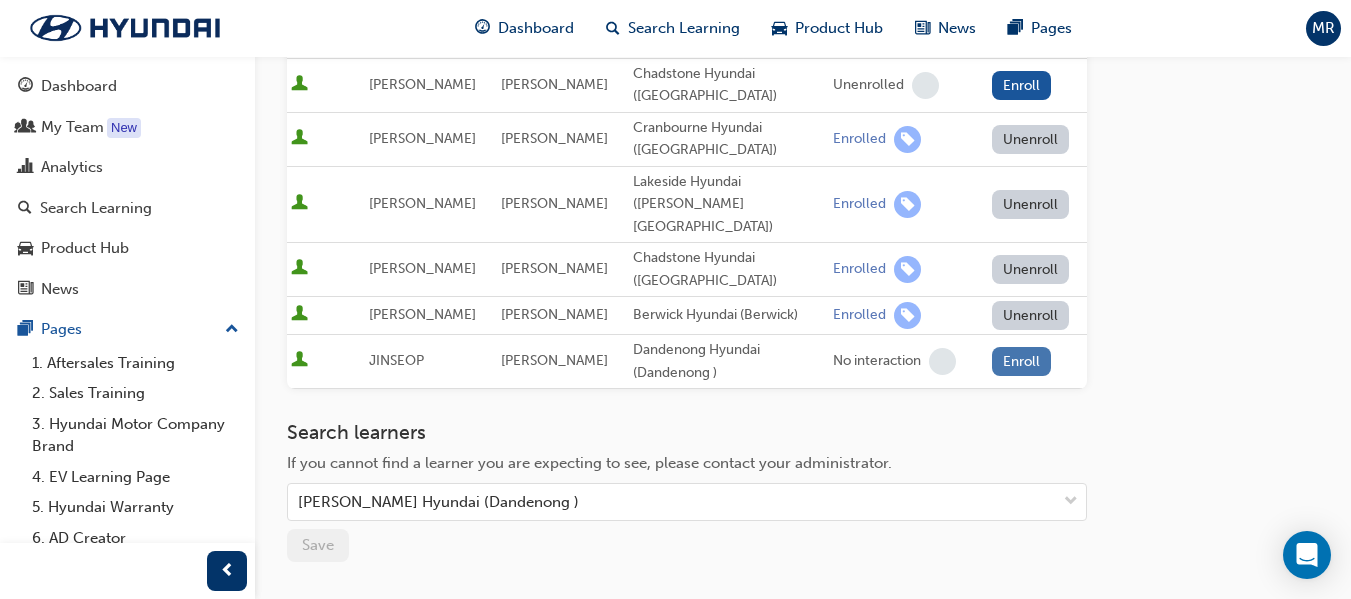 click on "Enroll" at bounding box center [1022, 361] 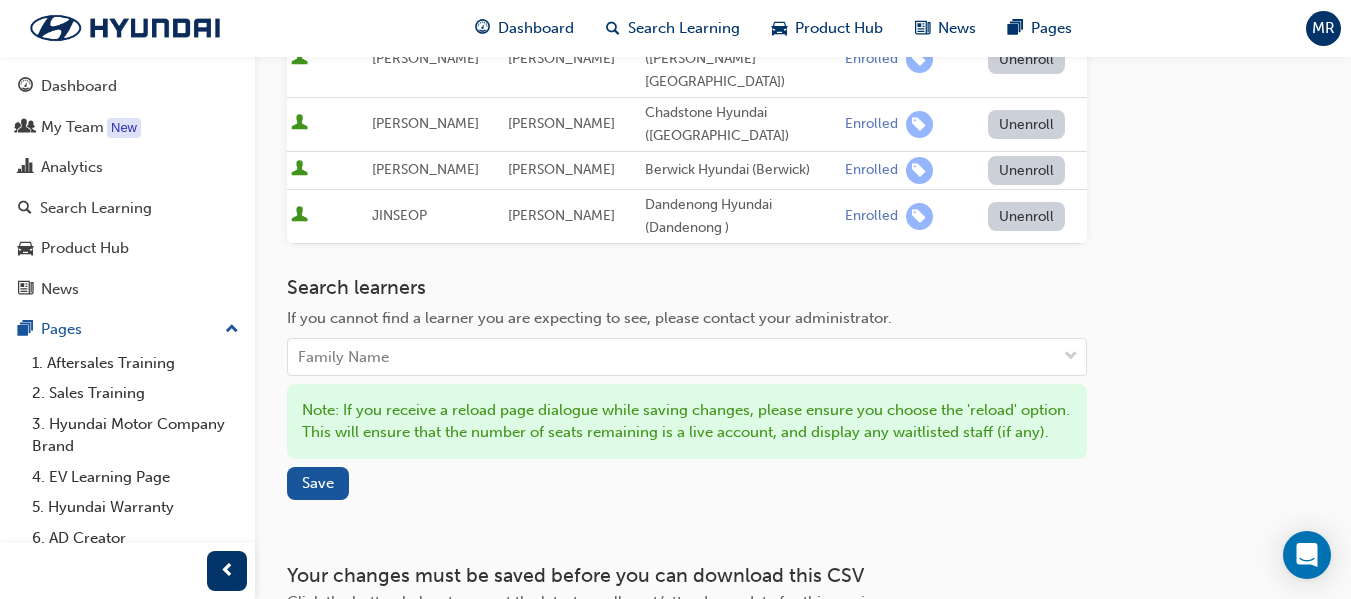 scroll, scrollTop: 783, scrollLeft: 0, axis: vertical 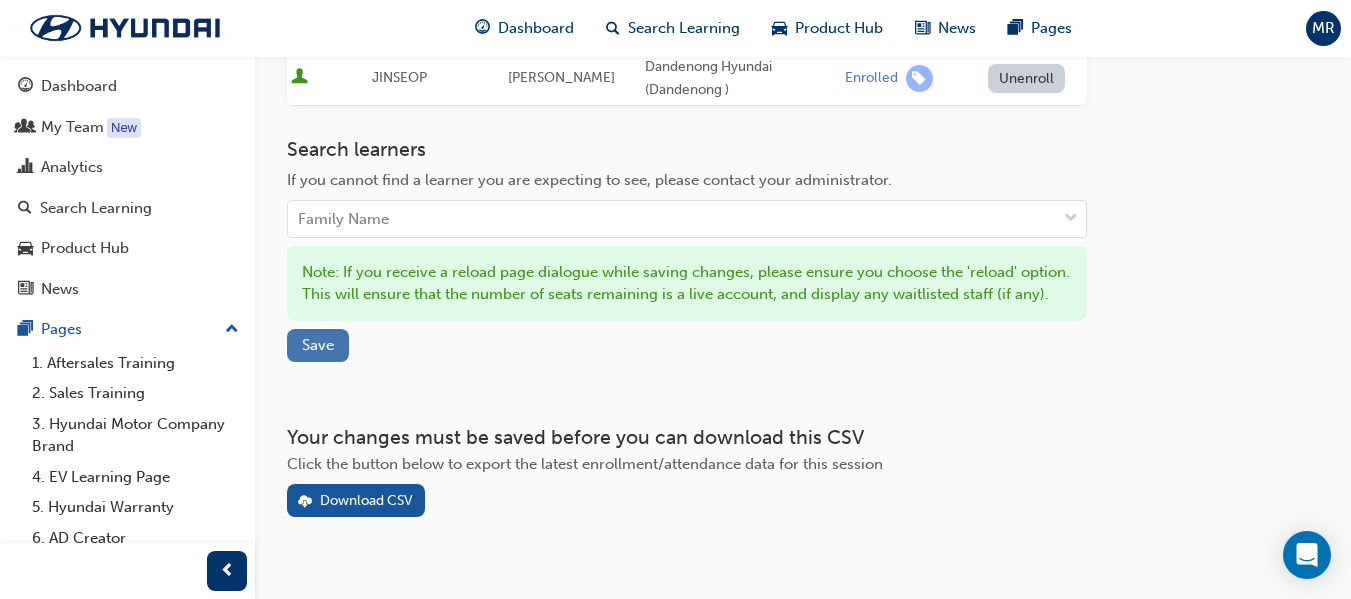 click on "Save" at bounding box center [318, 345] 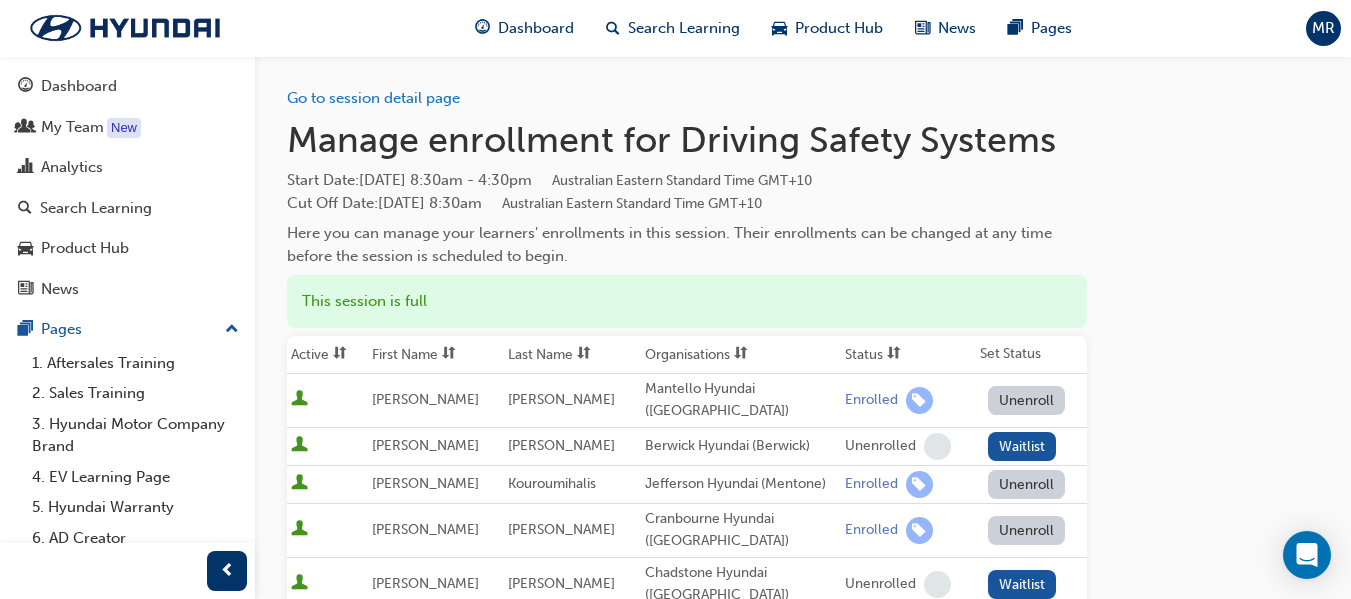 scroll, scrollTop: 0, scrollLeft: 0, axis: both 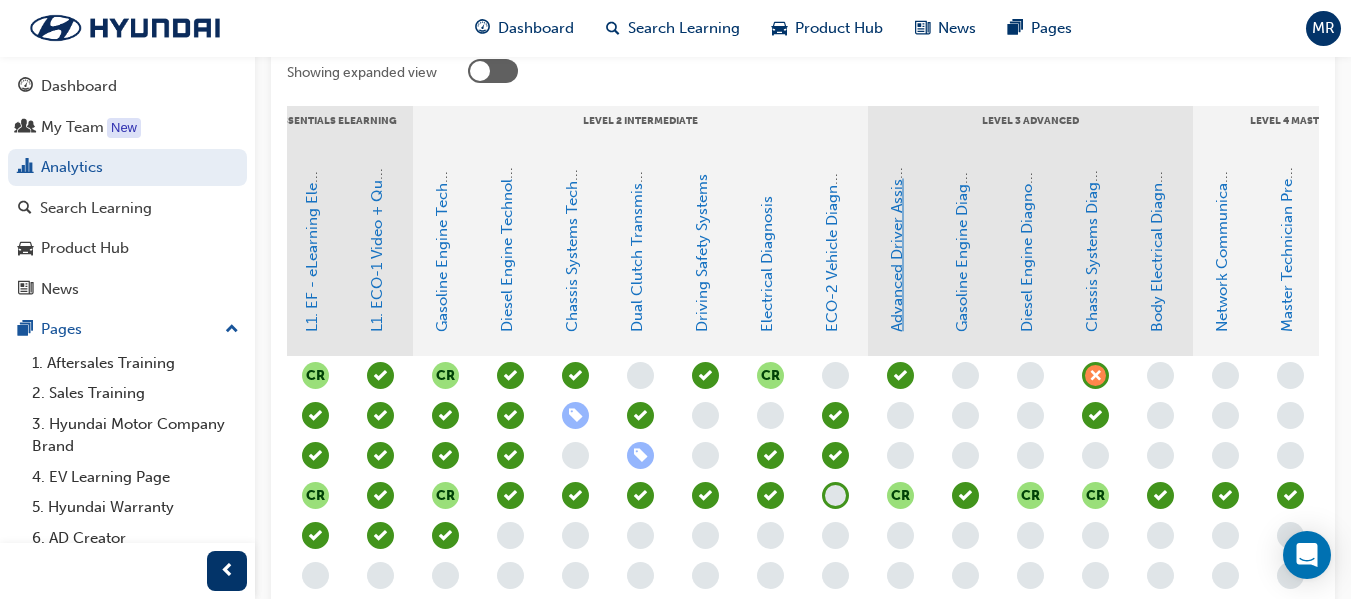 click on "Advanced Driver Assist Systems" at bounding box center (897, 222) 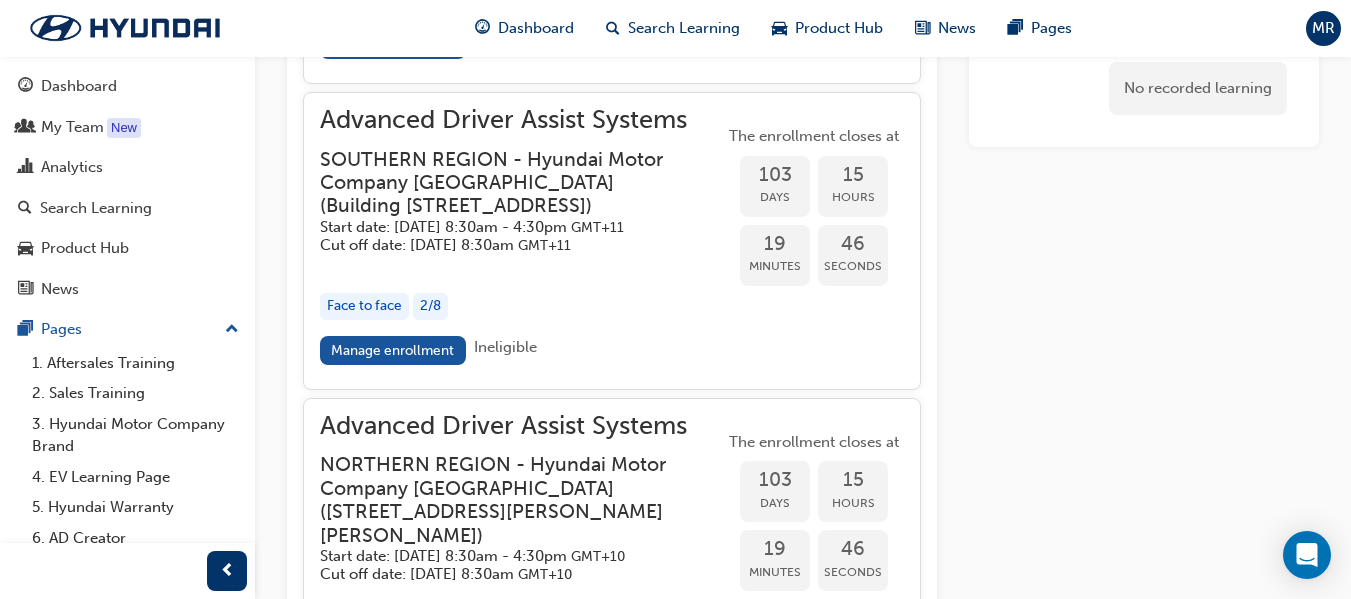 scroll, scrollTop: 3218, scrollLeft: 0, axis: vertical 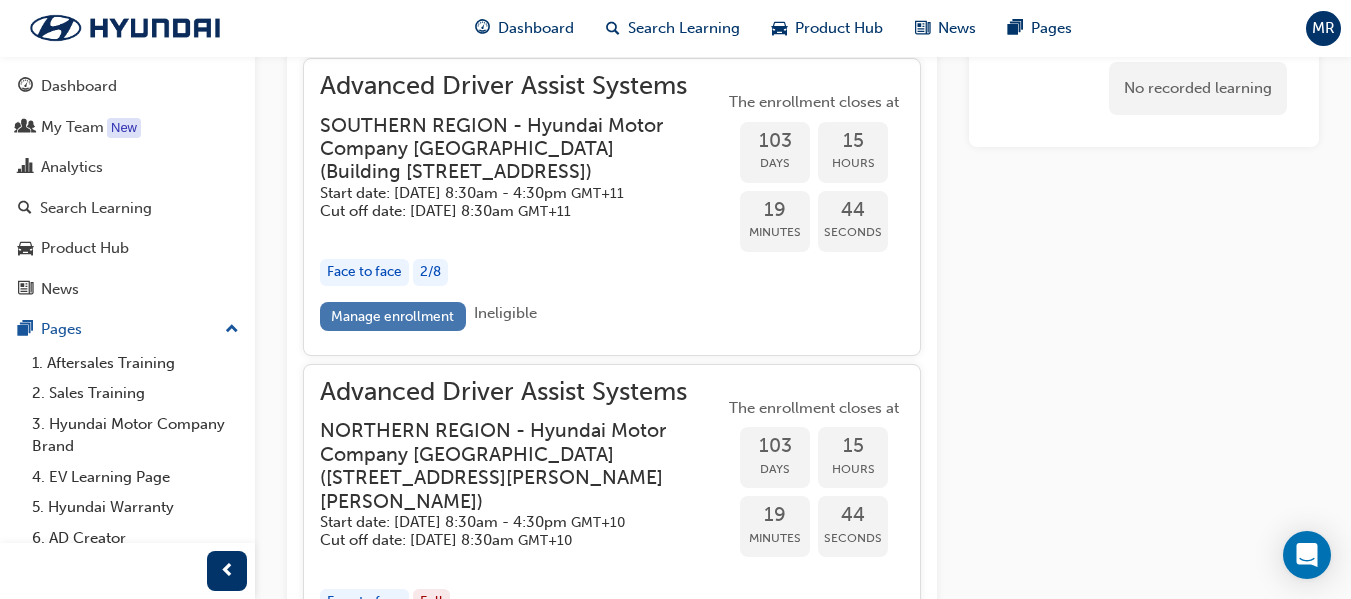 click on "Manage enrollment" at bounding box center [393, 316] 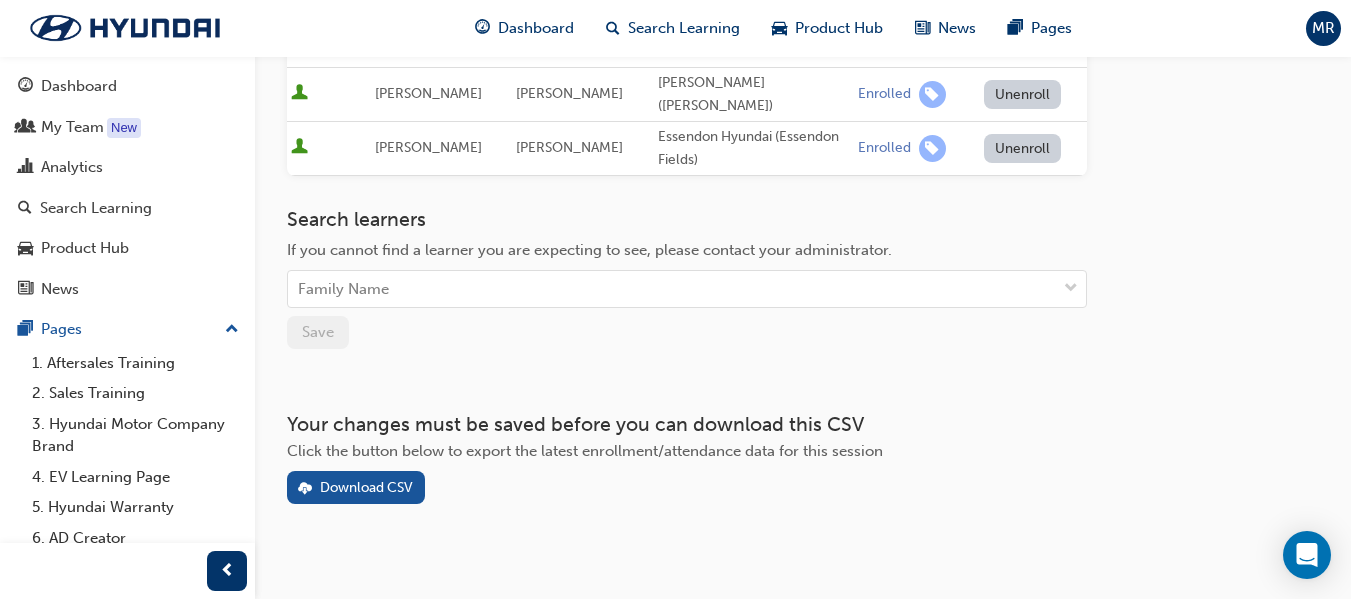 scroll, scrollTop: 353, scrollLeft: 0, axis: vertical 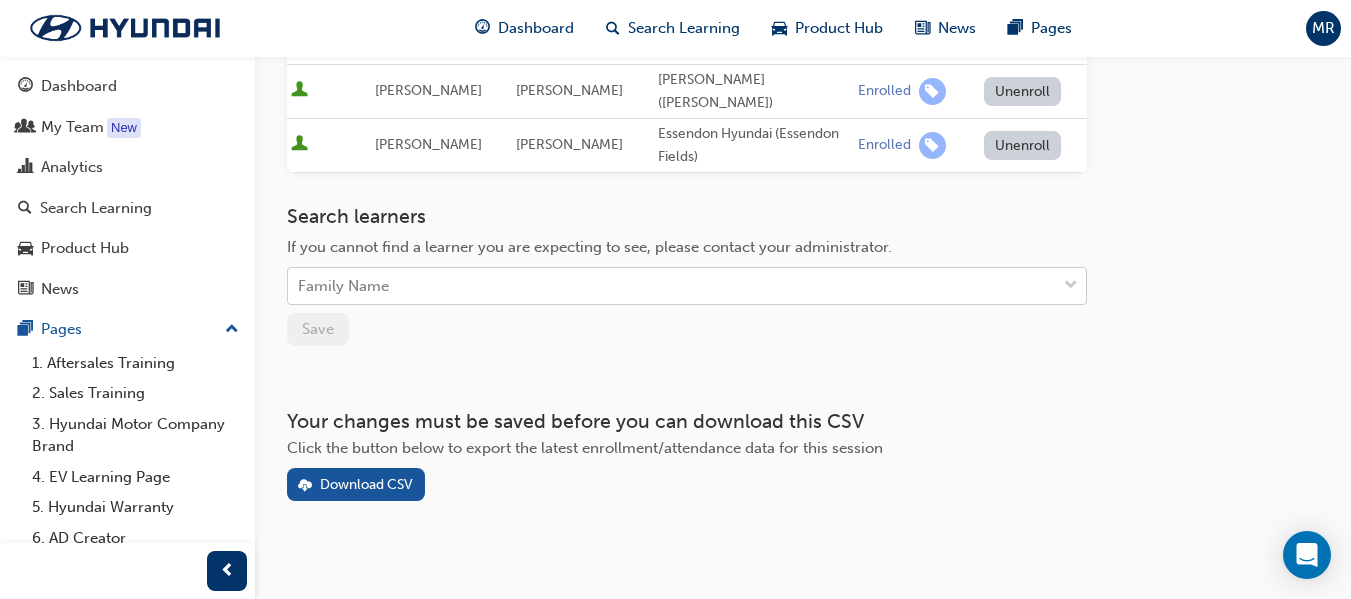 click on "Family Name" at bounding box center (343, 286) 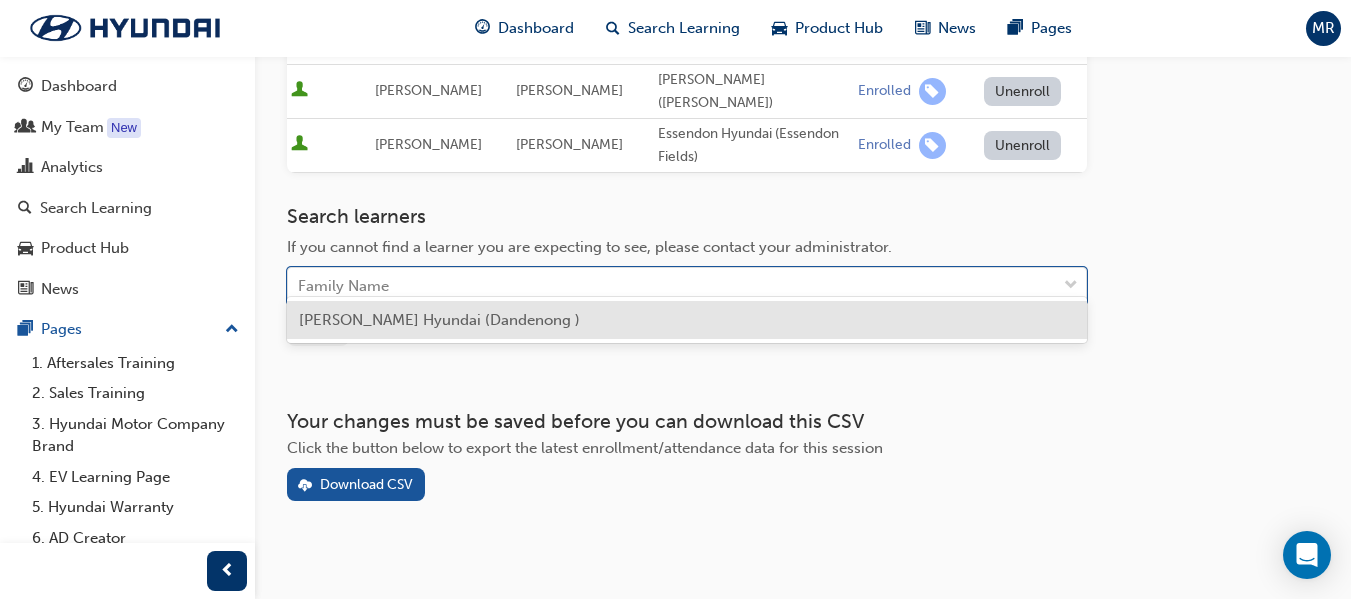 click on "[PERSON_NAME] Hyundai (Dandenong )" at bounding box center (439, 320) 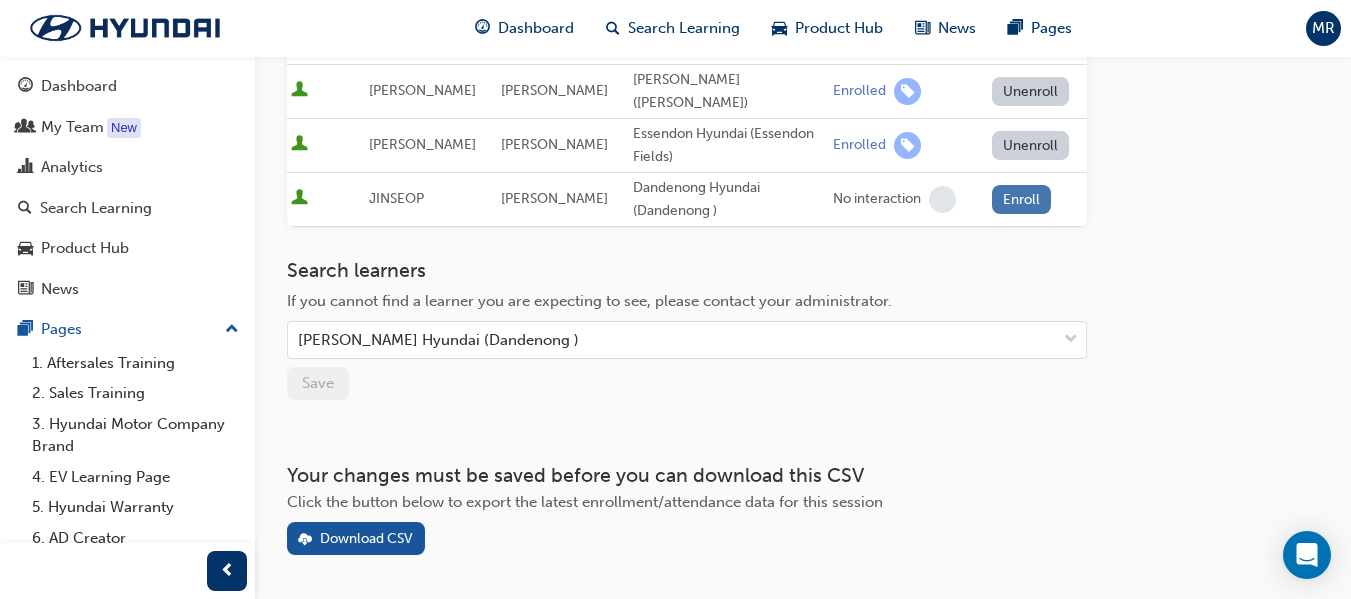 click on "Enroll" at bounding box center (1022, 199) 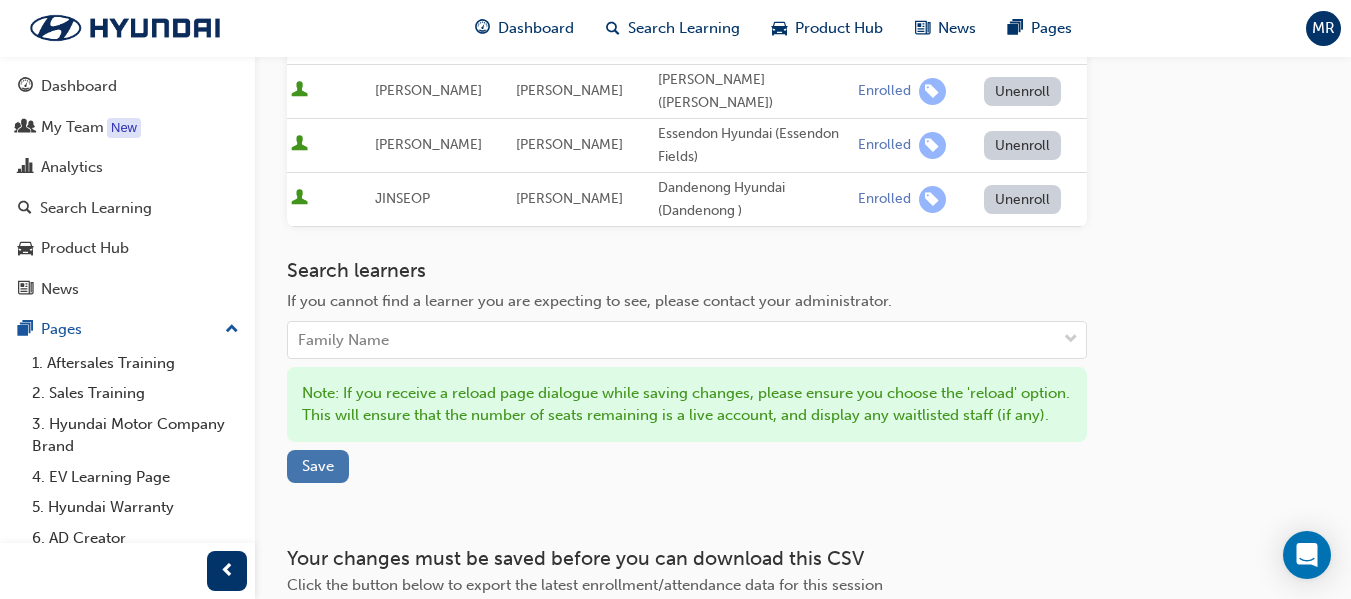 click on "Save" at bounding box center [318, 466] 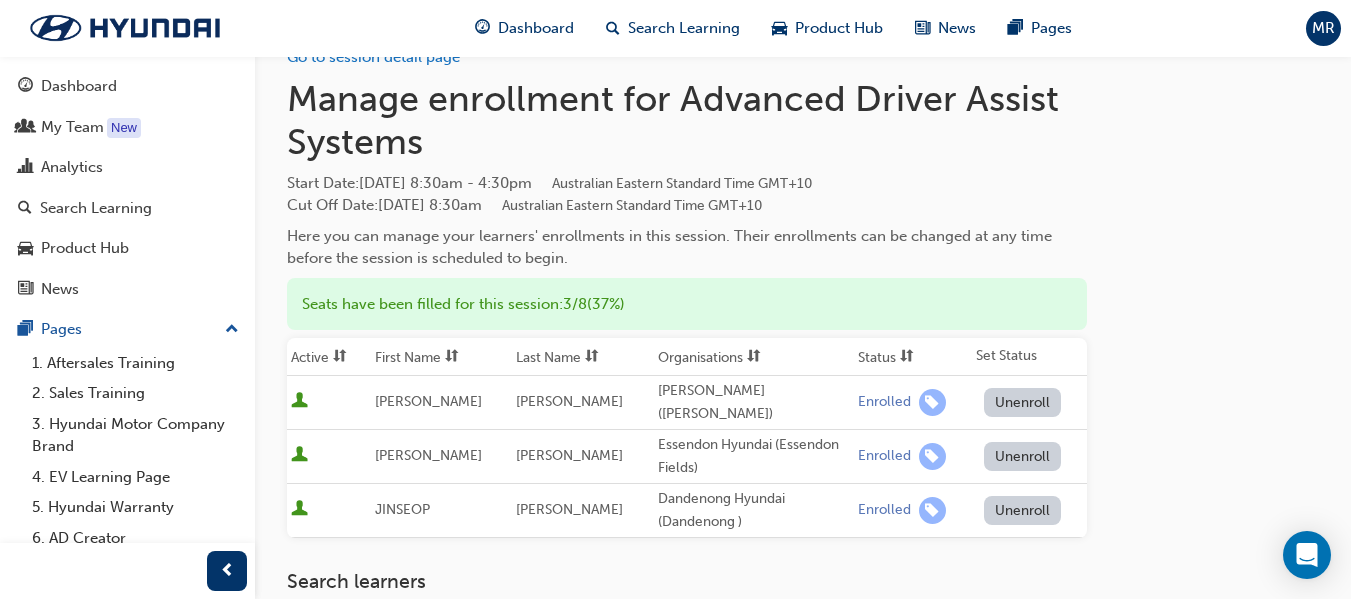 scroll, scrollTop: 0, scrollLeft: 0, axis: both 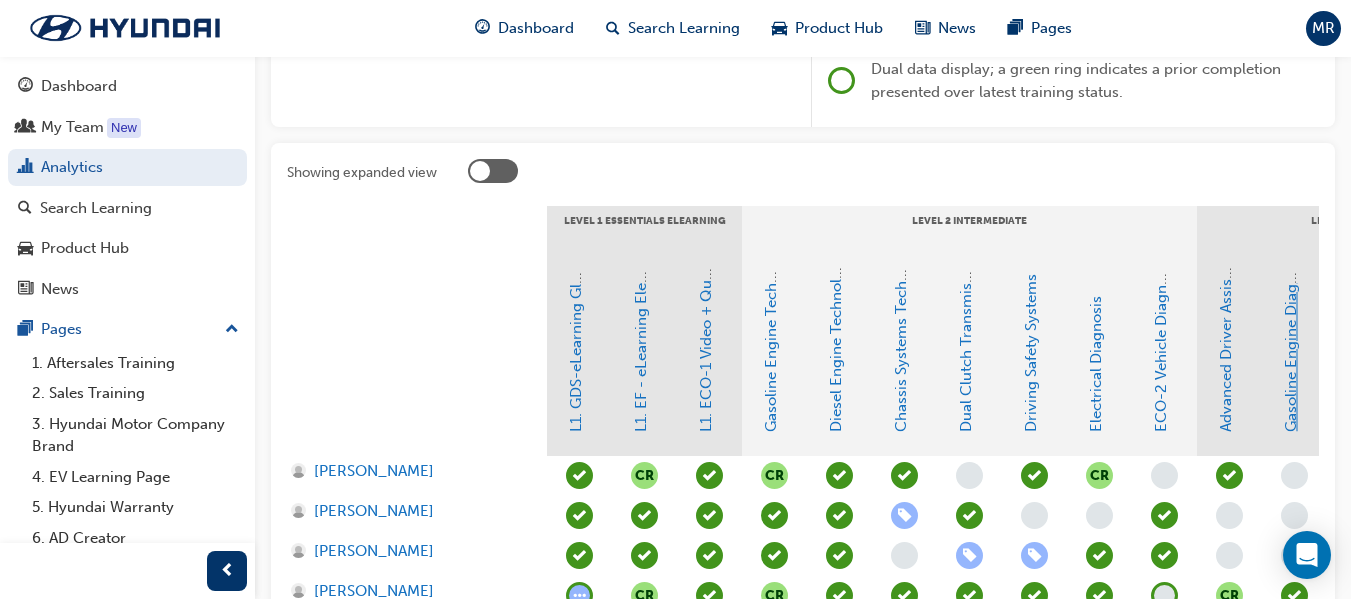 click on "Gasoline Engine Diagnosis" at bounding box center (1291, 340) 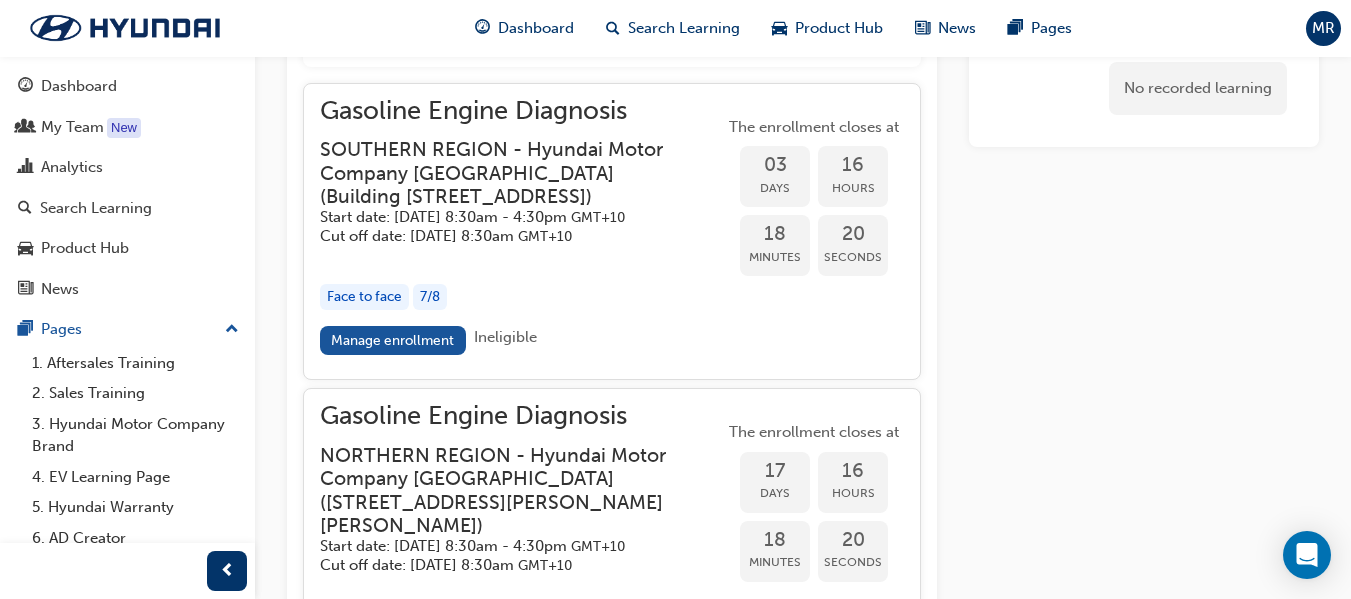 scroll, scrollTop: 1549, scrollLeft: 0, axis: vertical 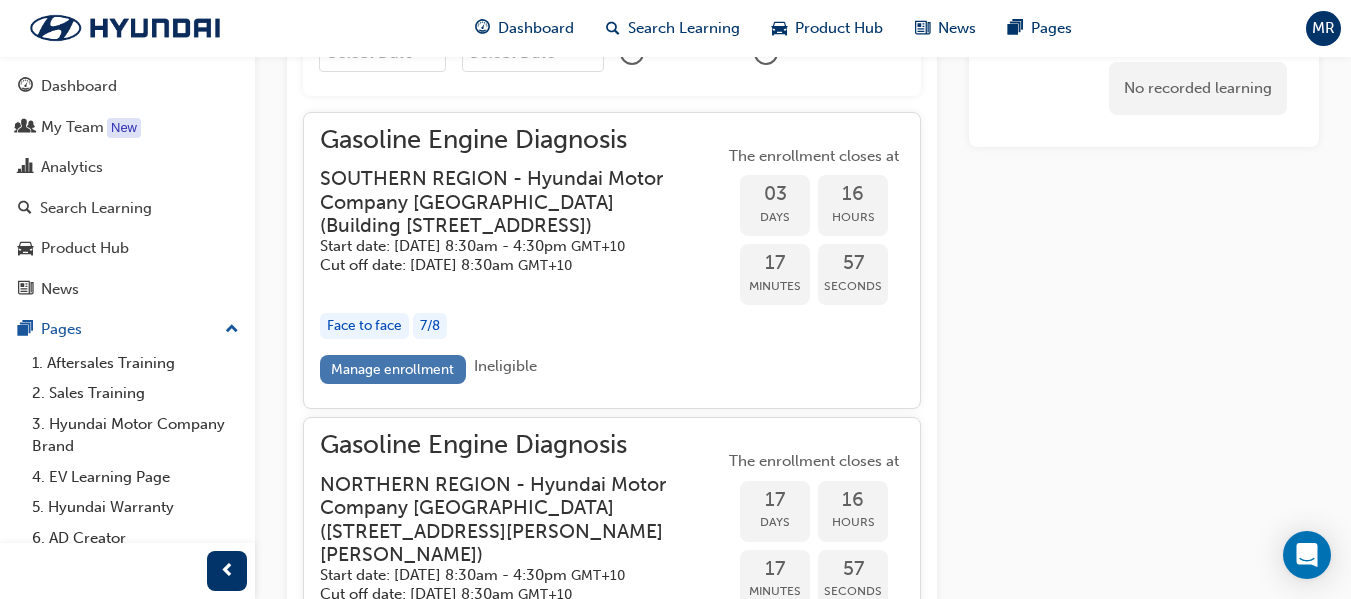 click on "Manage enrollment" at bounding box center [393, 369] 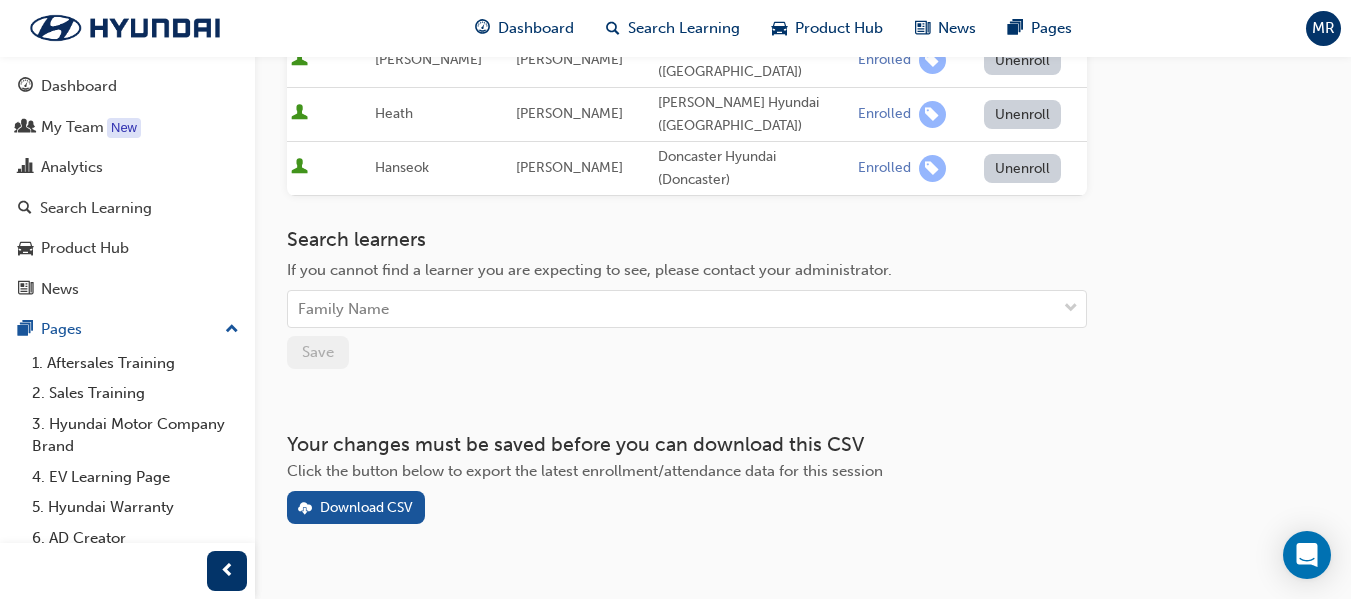 scroll, scrollTop: 591, scrollLeft: 0, axis: vertical 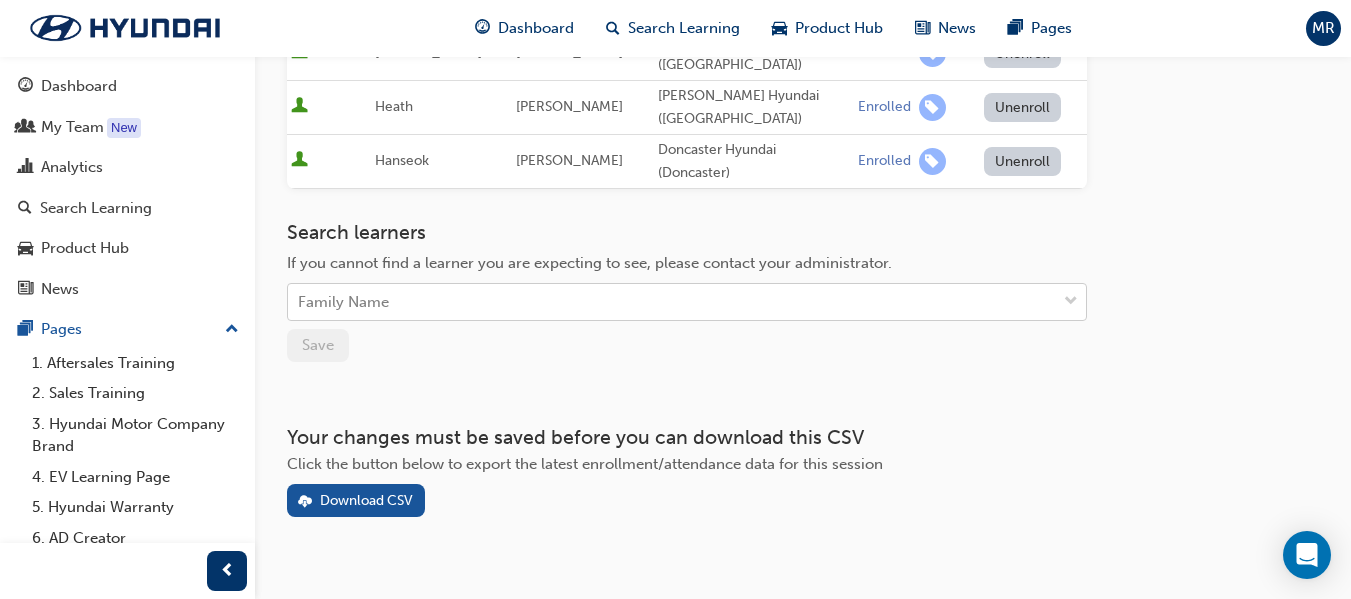 click on "Family Name" at bounding box center (343, 302) 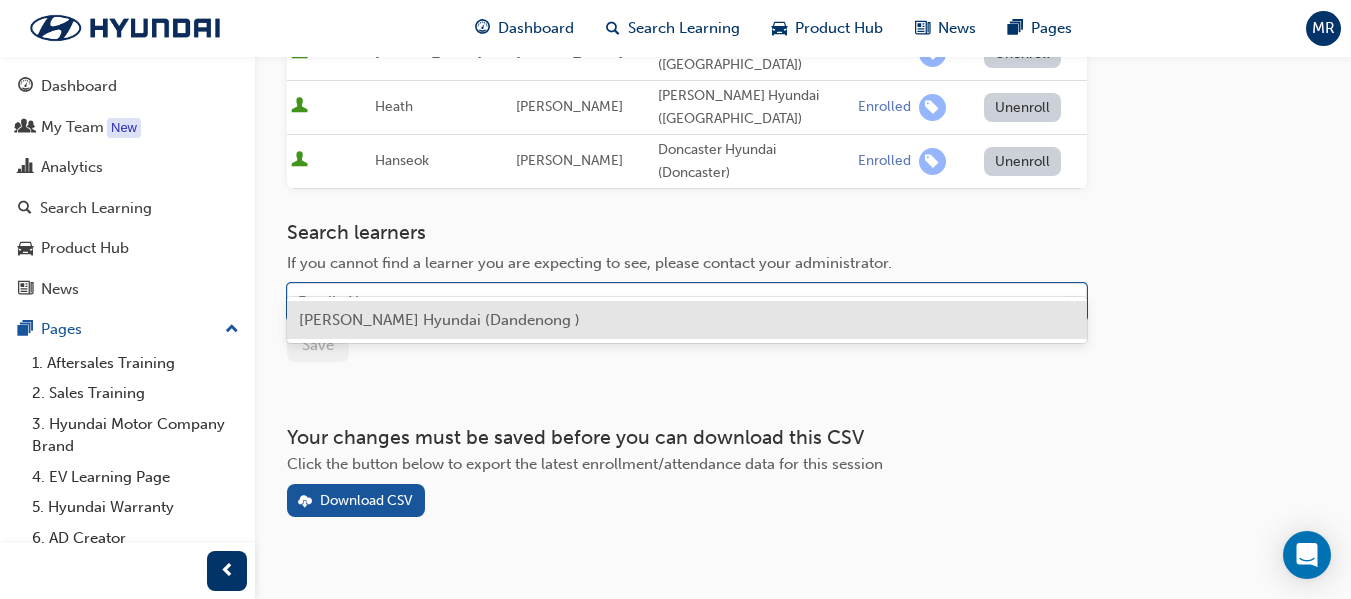 click on "[PERSON_NAME] Hyundai (Dandenong )" at bounding box center [687, 320] 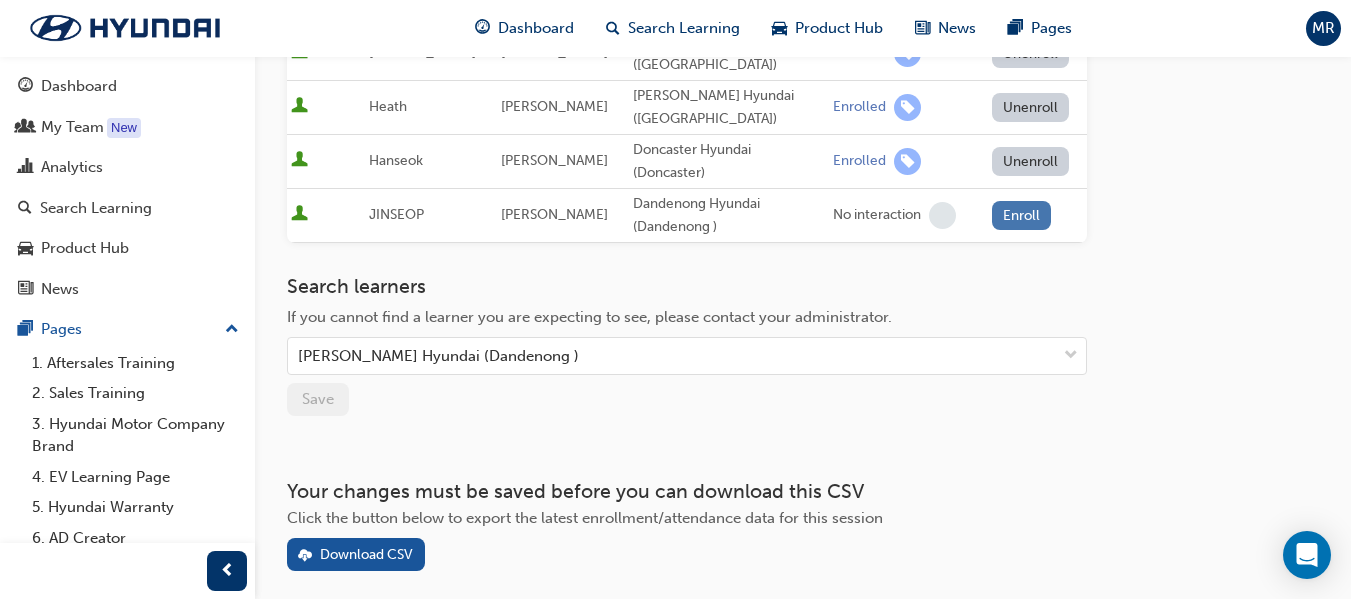 click on "Enroll" at bounding box center (1022, 215) 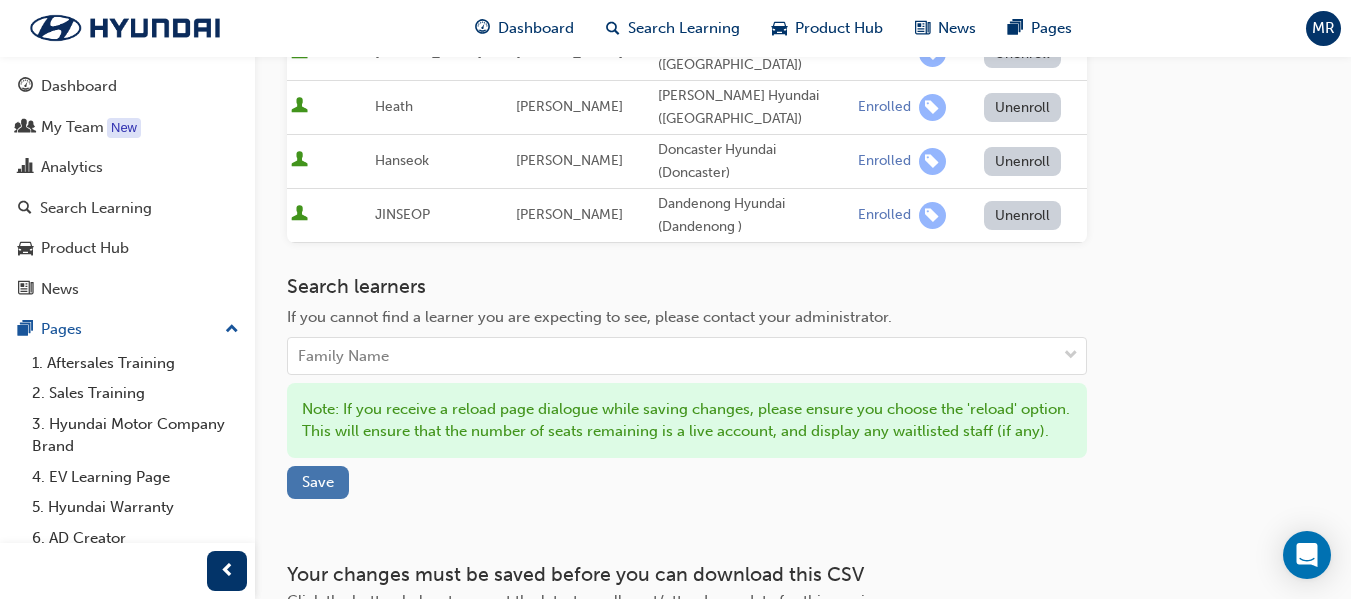 click on "Save" at bounding box center (318, 482) 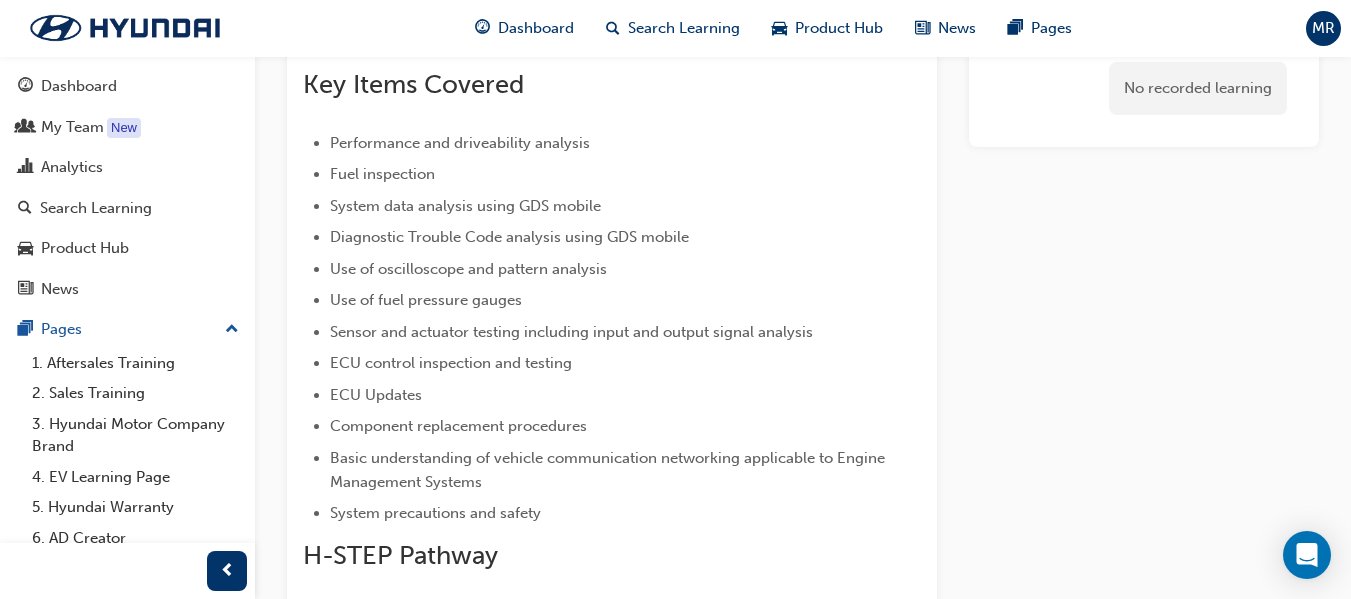 scroll, scrollTop: 1549, scrollLeft: 0, axis: vertical 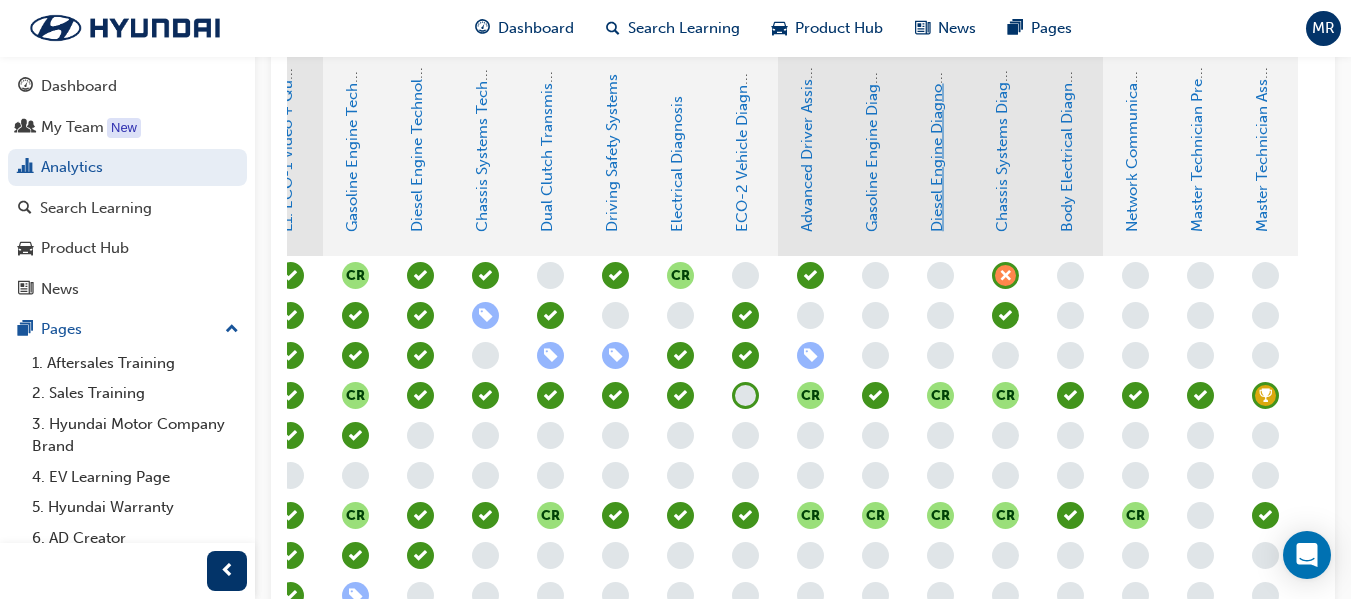 click on "Diesel Engine Diagnosis" at bounding box center (937, 149) 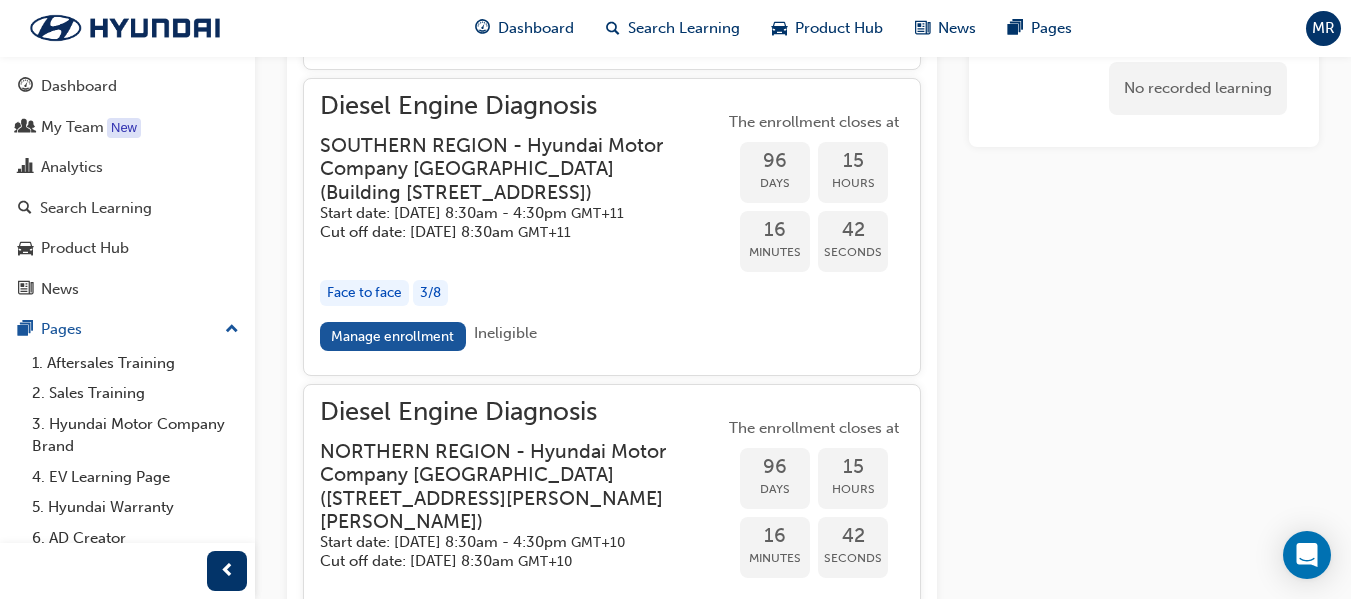 scroll, scrollTop: 2968, scrollLeft: 0, axis: vertical 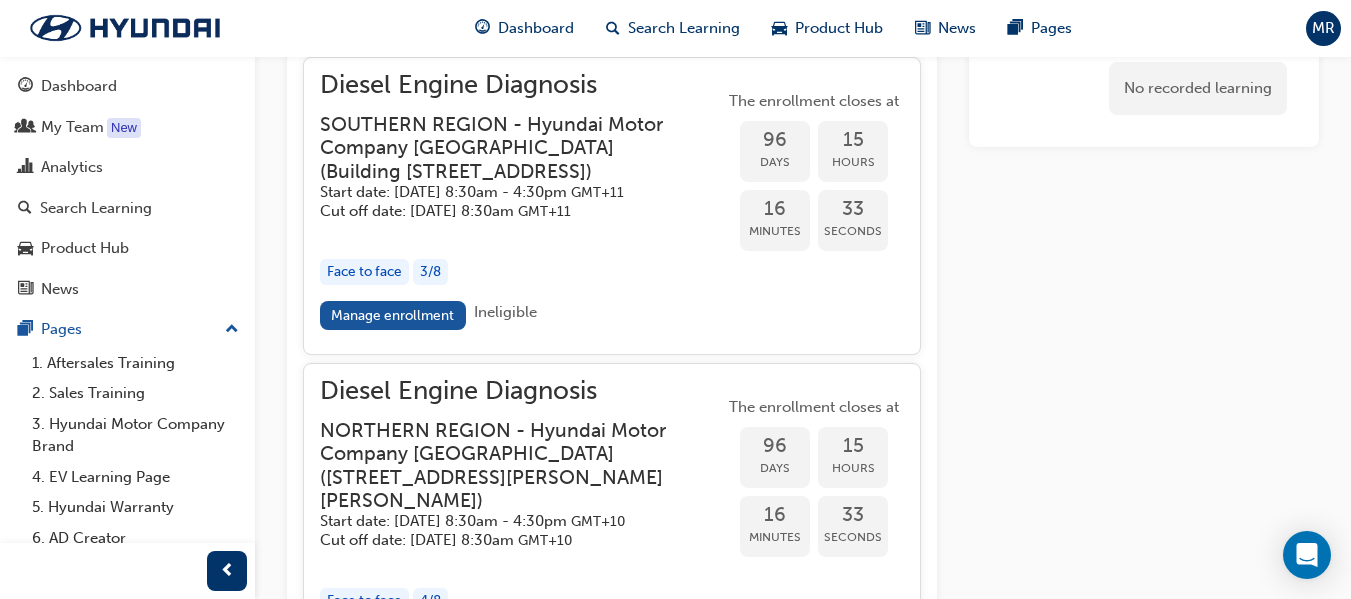 click on "Manage enrollment" at bounding box center (393, 315) 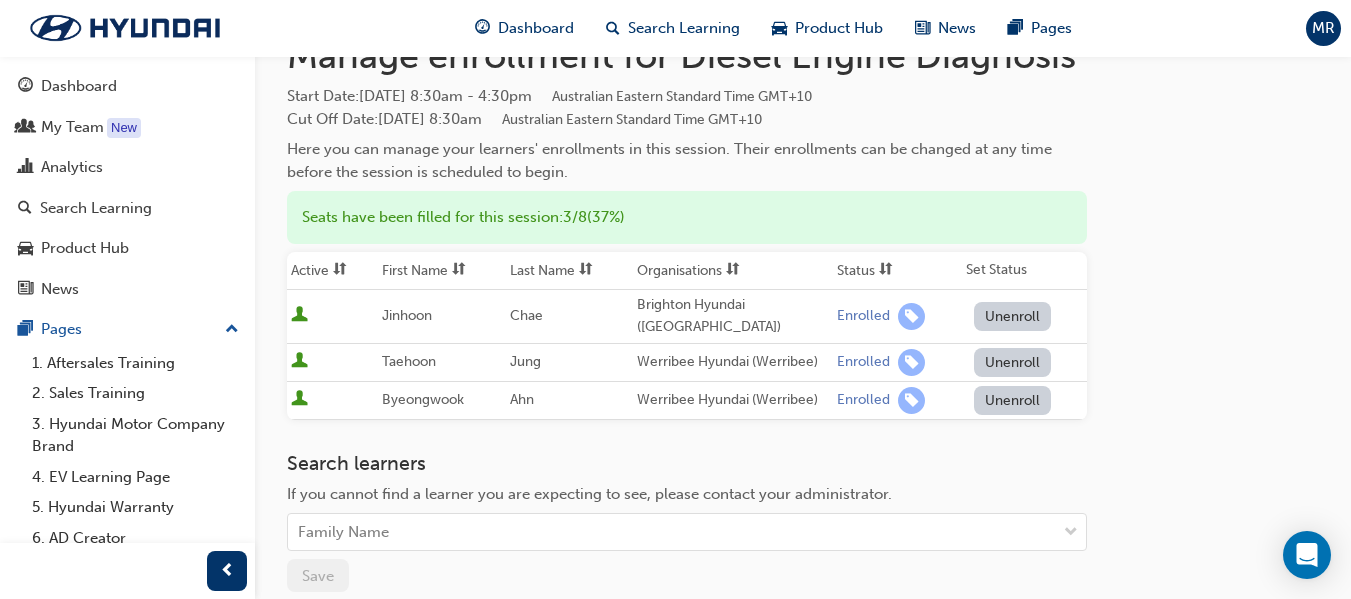 scroll, scrollTop: 200, scrollLeft: 0, axis: vertical 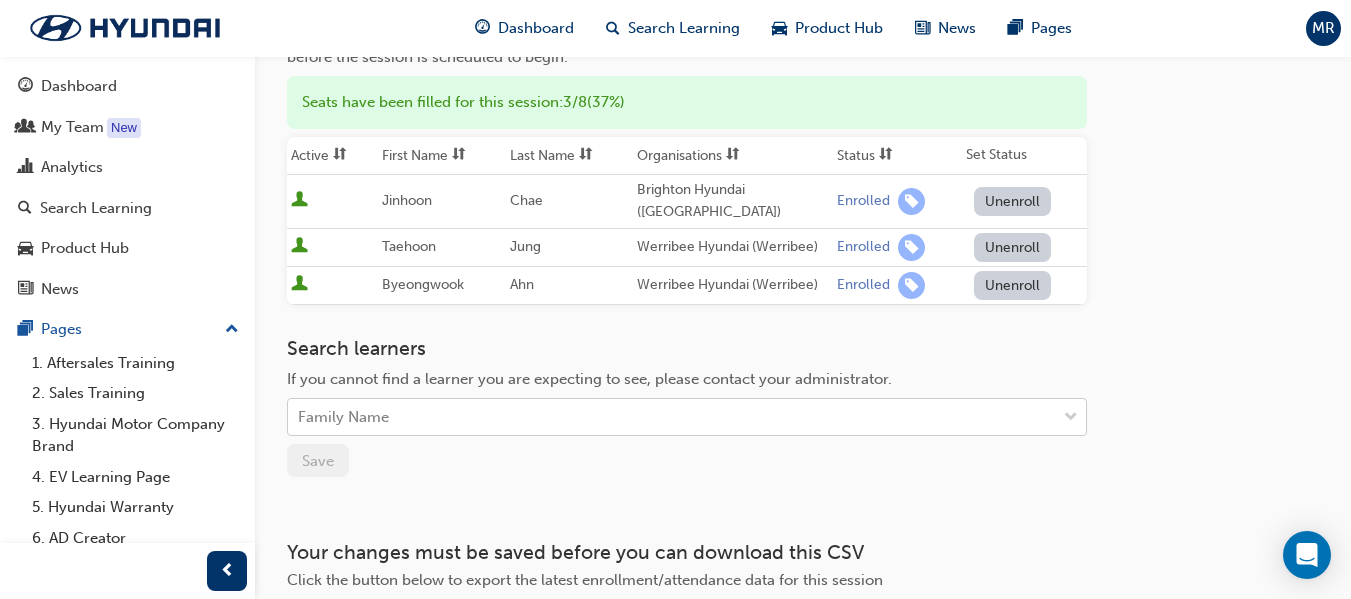 click on "Family Name" at bounding box center (343, 417) 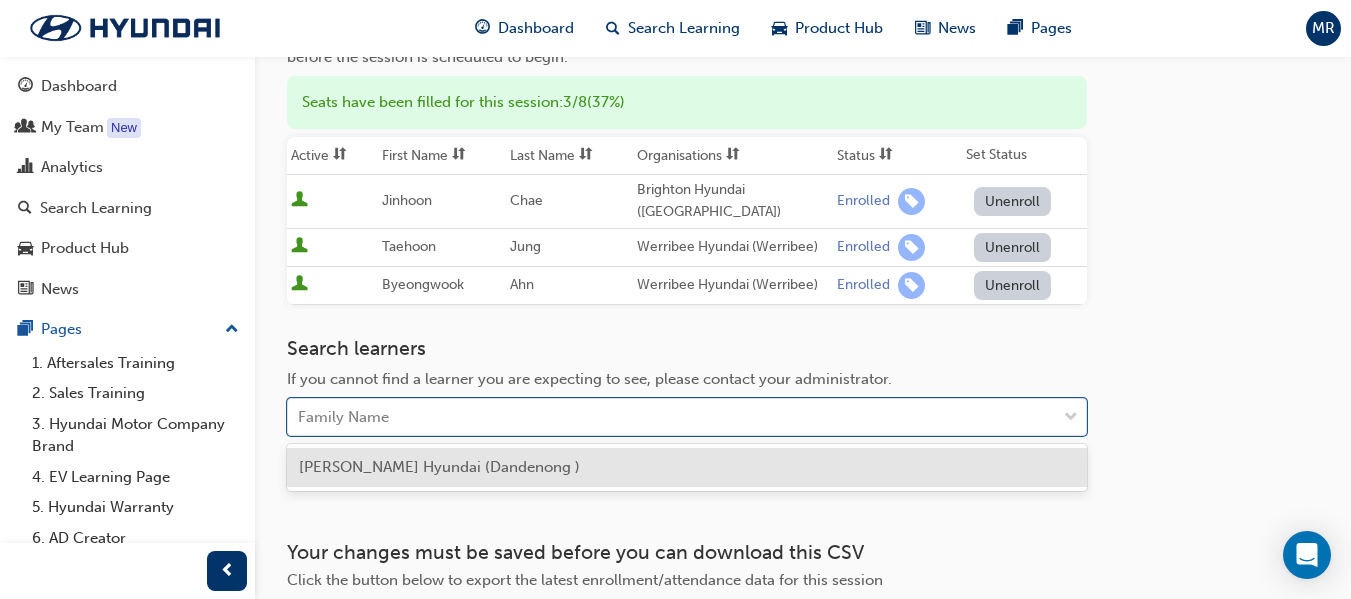 click on "[PERSON_NAME] Hyundai (Dandenong )" at bounding box center [439, 467] 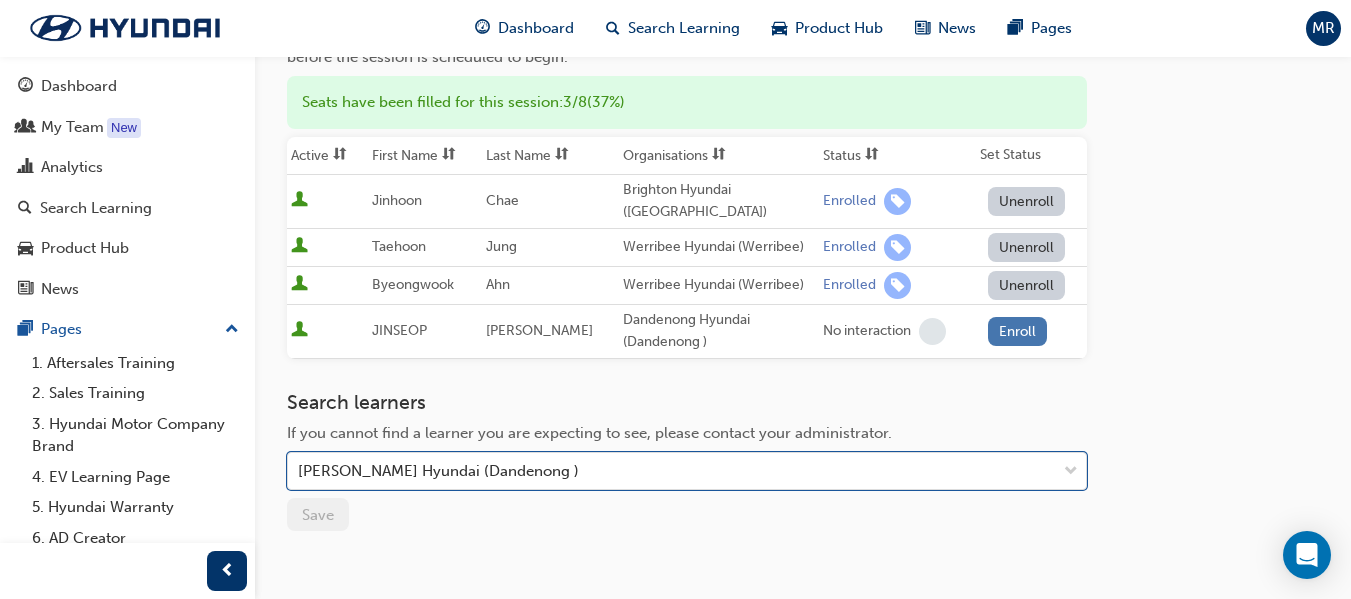 click on "Enroll" at bounding box center (1018, 331) 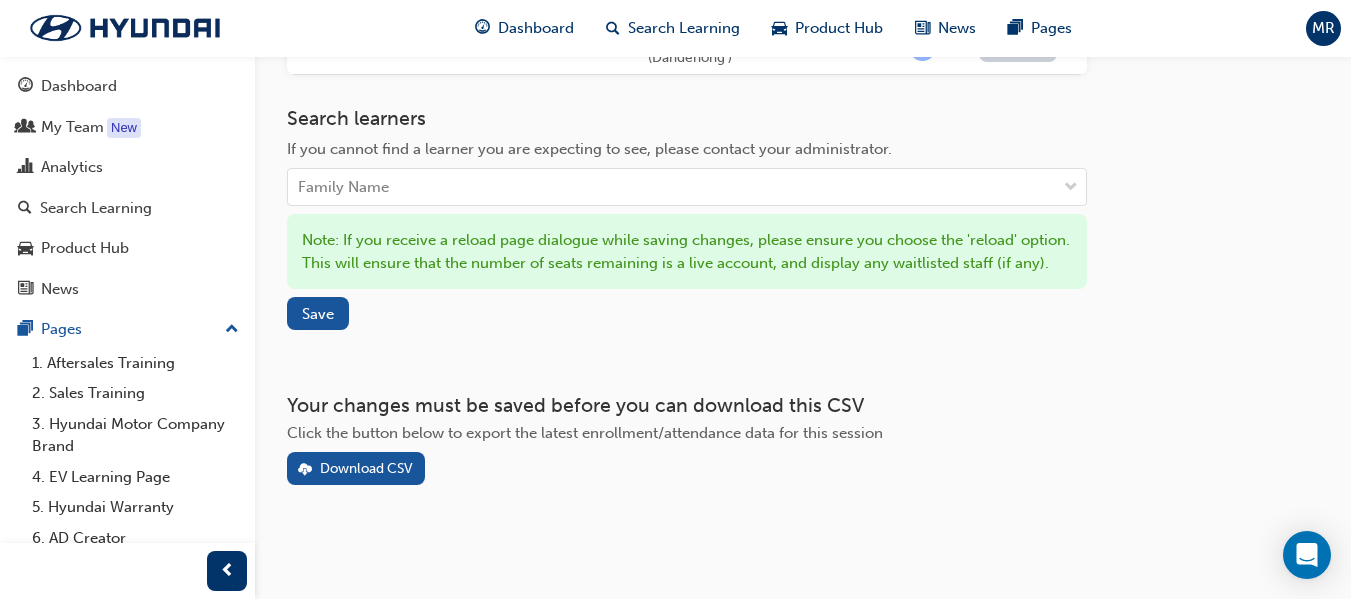 scroll, scrollTop: 507, scrollLeft: 0, axis: vertical 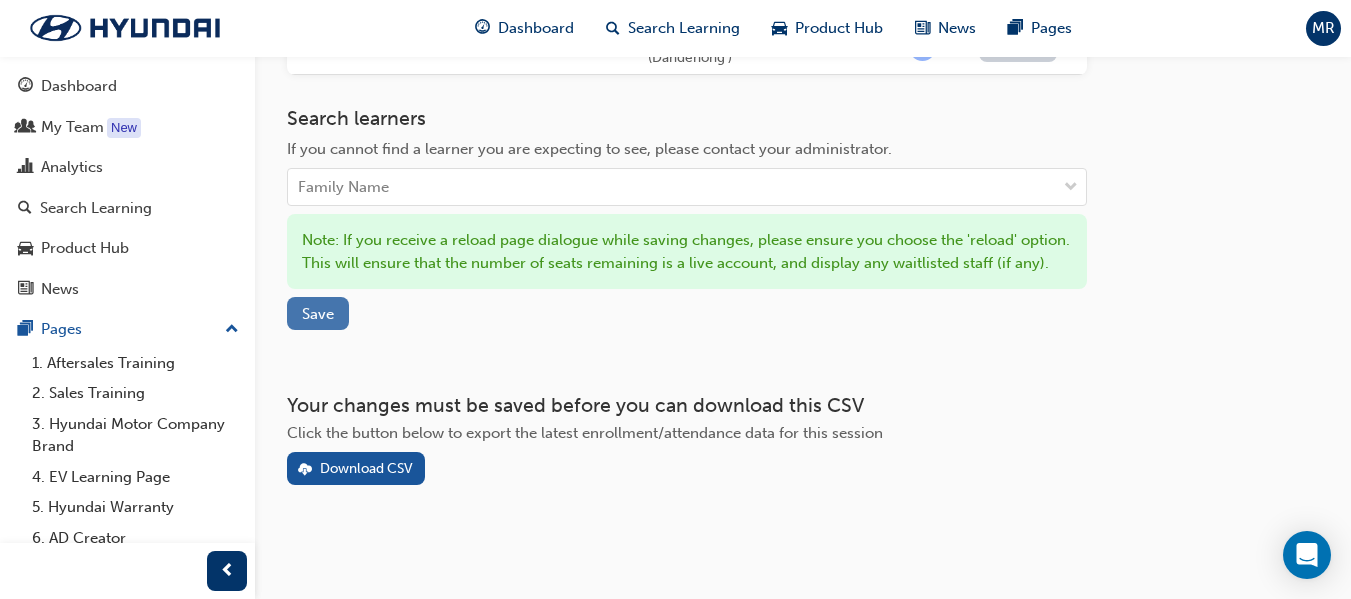 click on "Save" at bounding box center [318, 314] 